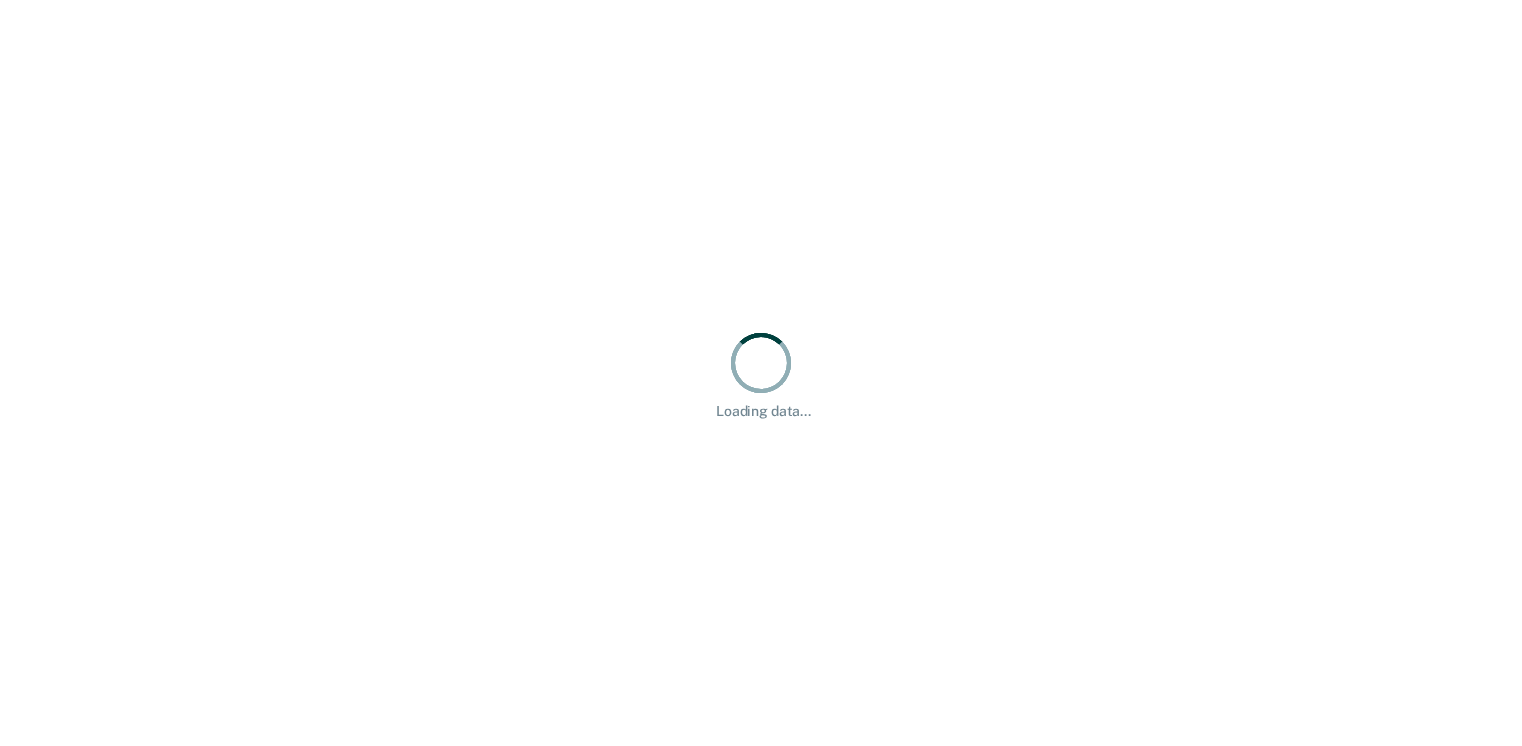 scroll, scrollTop: 0, scrollLeft: 0, axis: both 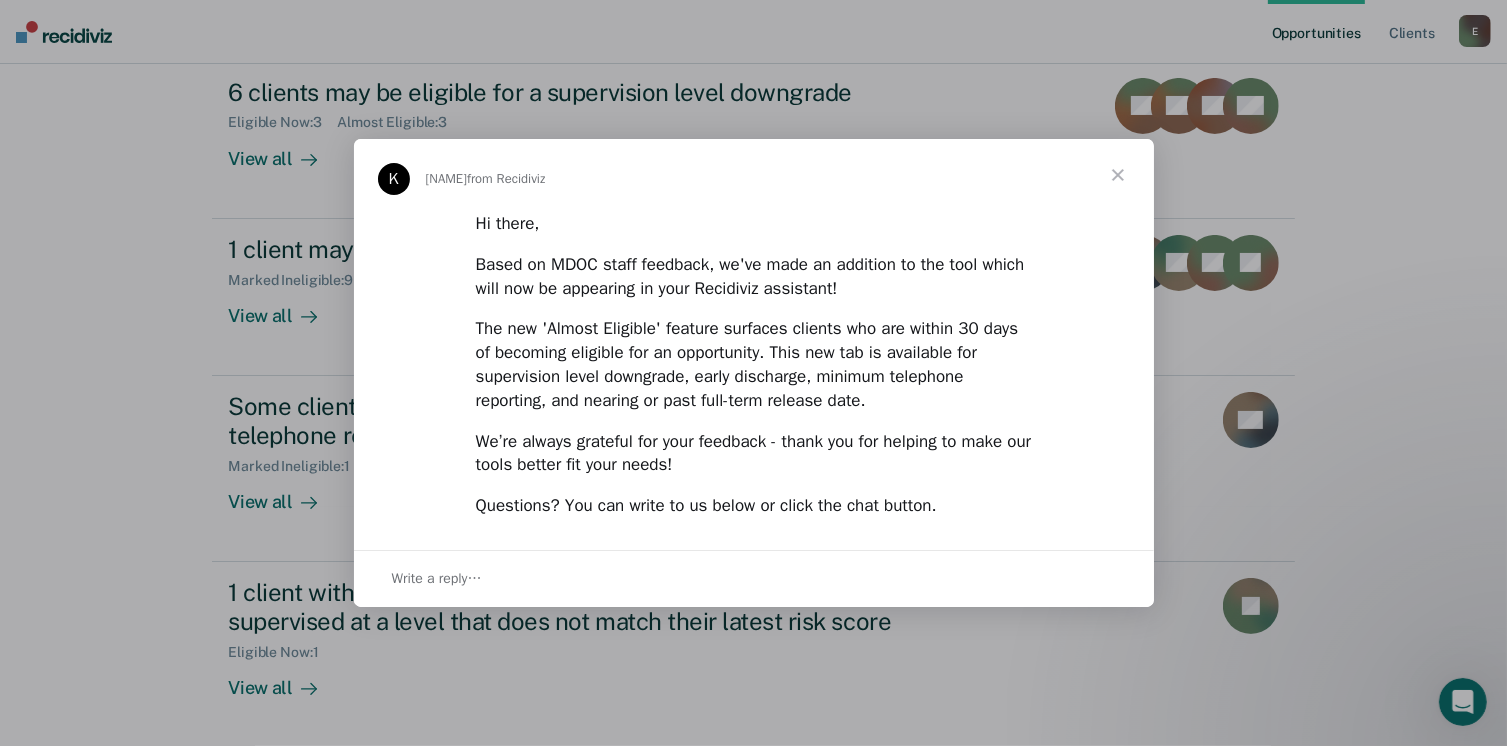 click at bounding box center (1118, 175) 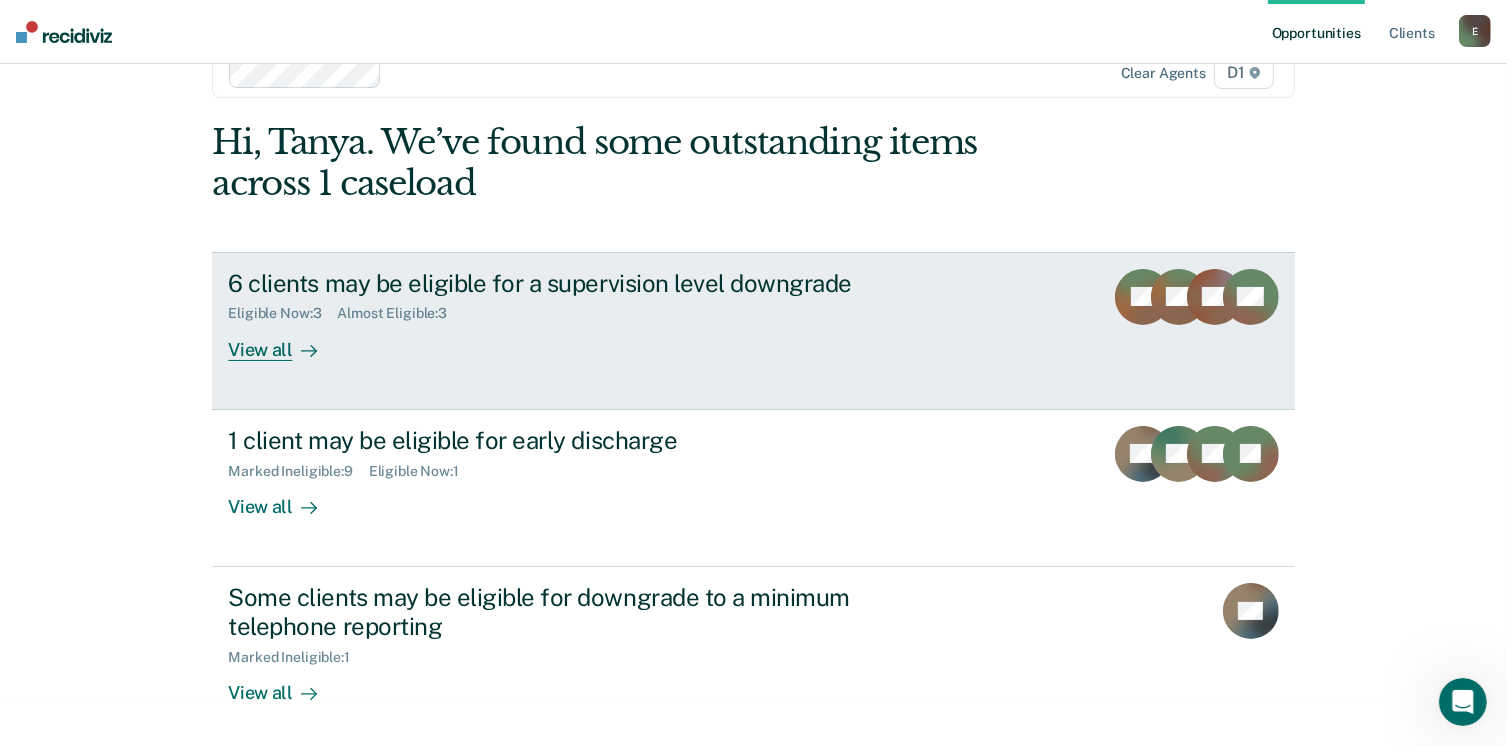 scroll, scrollTop: 0, scrollLeft: 0, axis: both 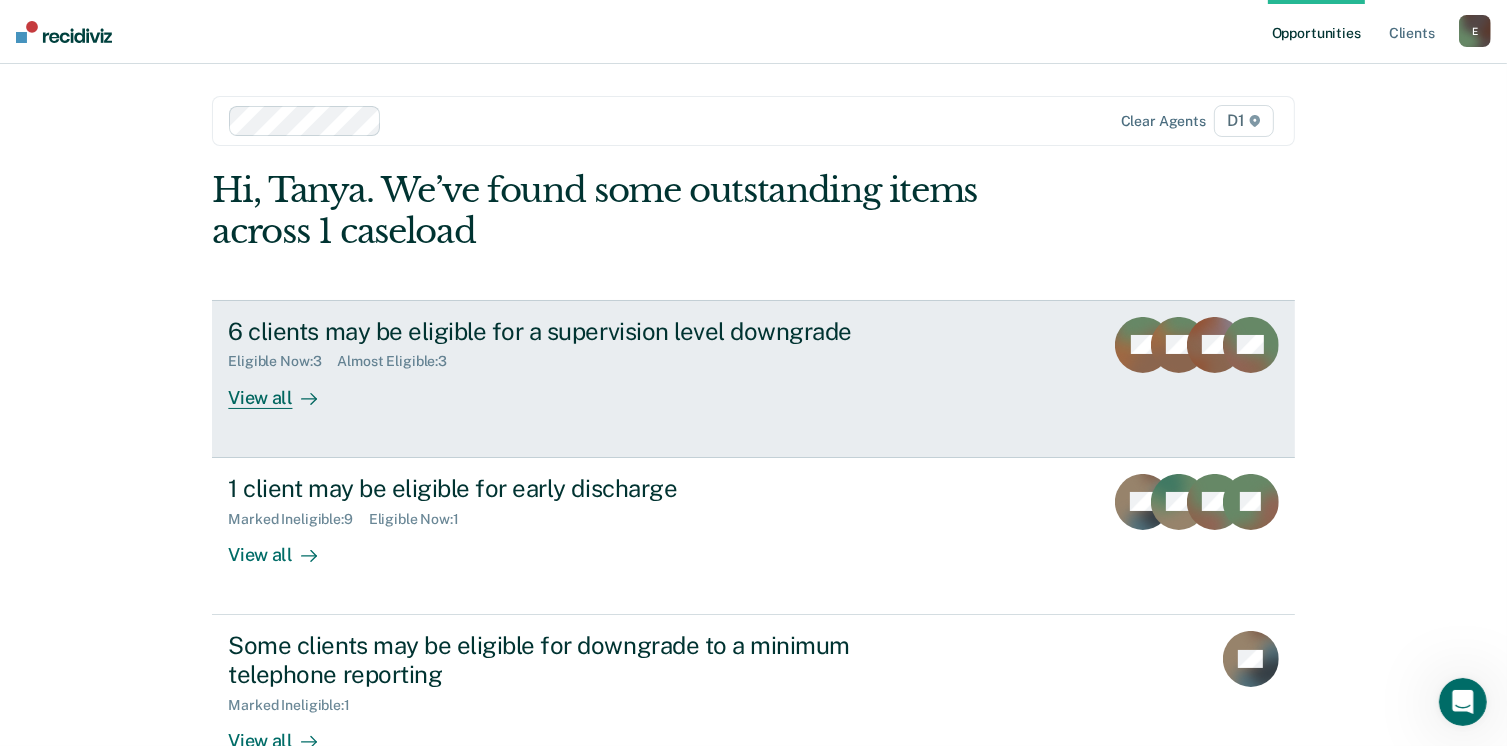 click on "View all" at bounding box center (284, 389) 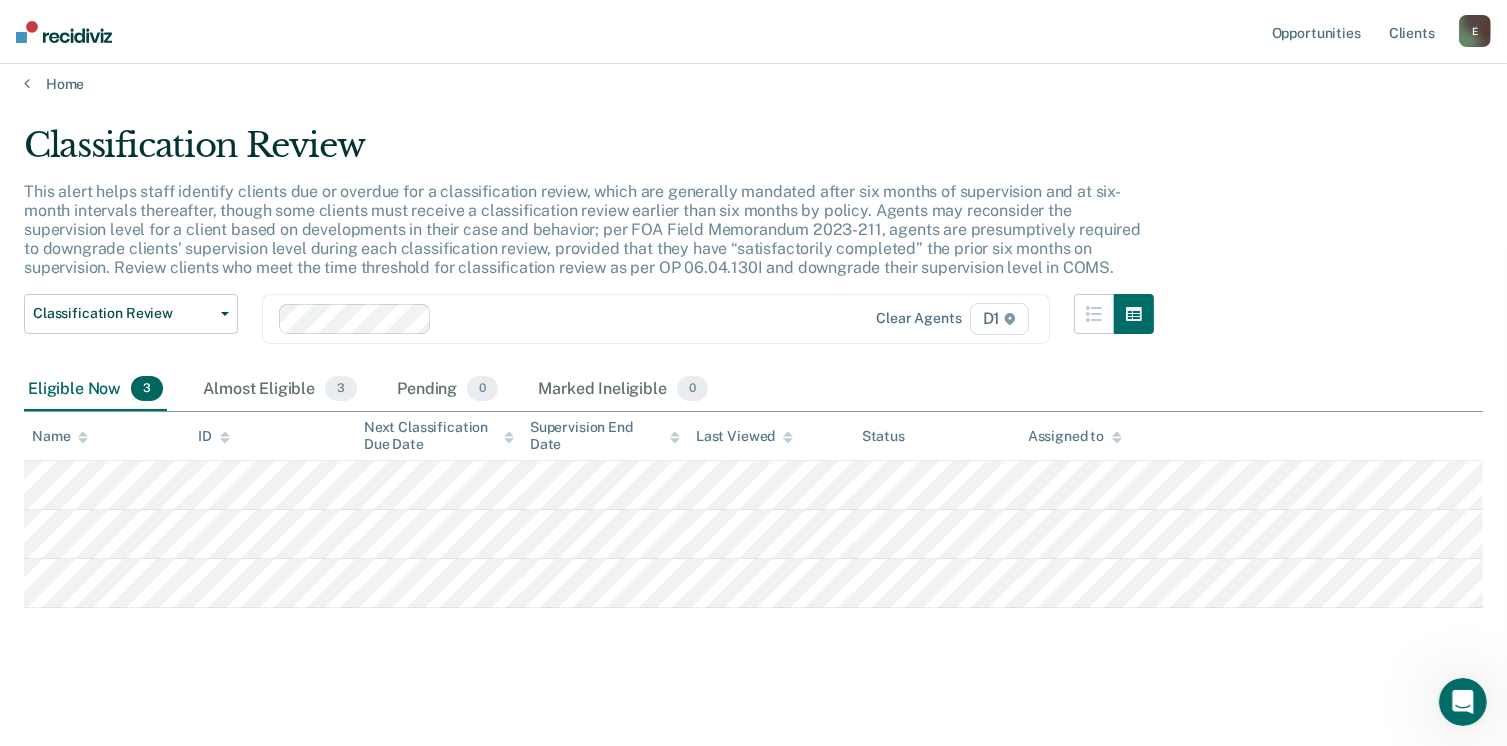 scroll, scrollTop: 16, scrollLeft: 0, axis: vertical 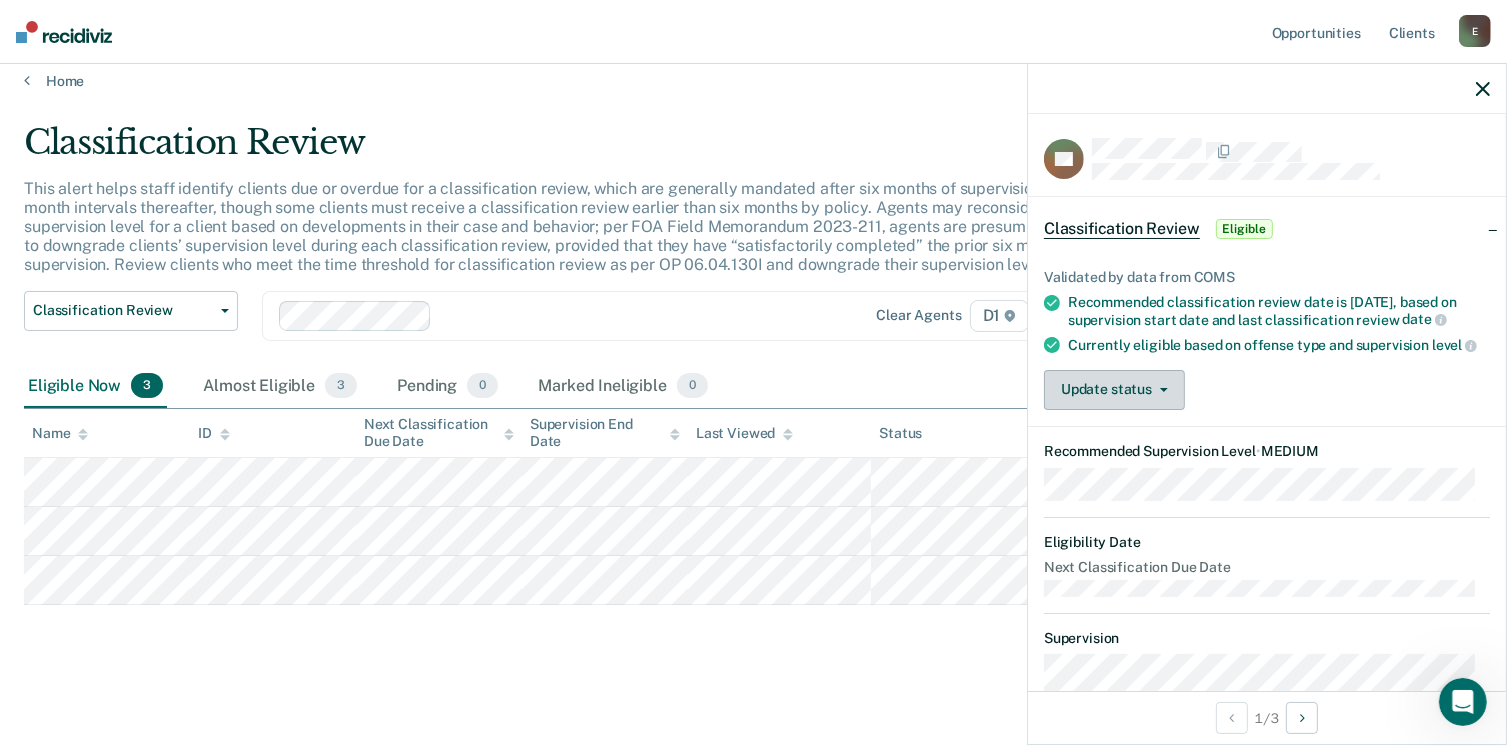 click on "Update status" at bounding box center (1114, 390) 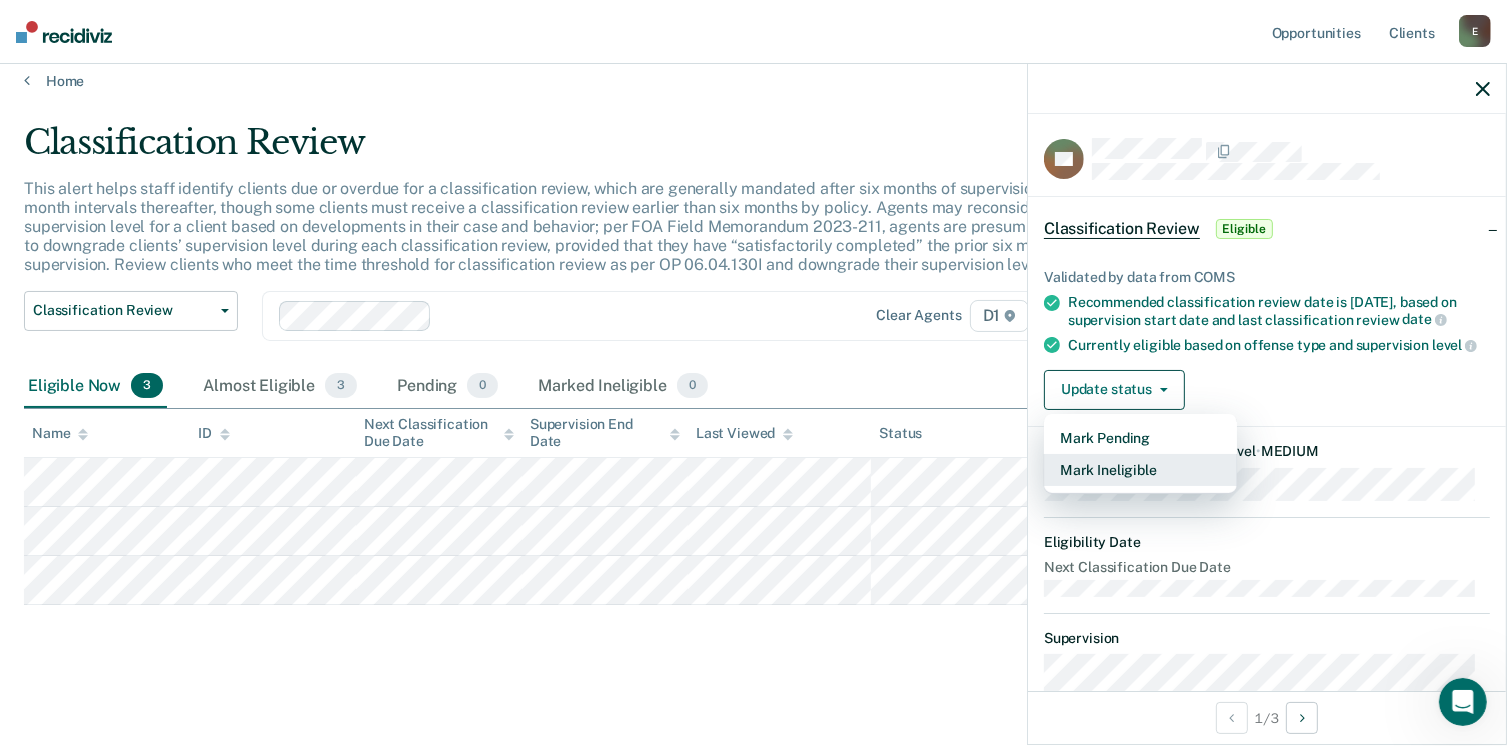 click on "Mark Ineligible" at bounding box center [1140, 470] 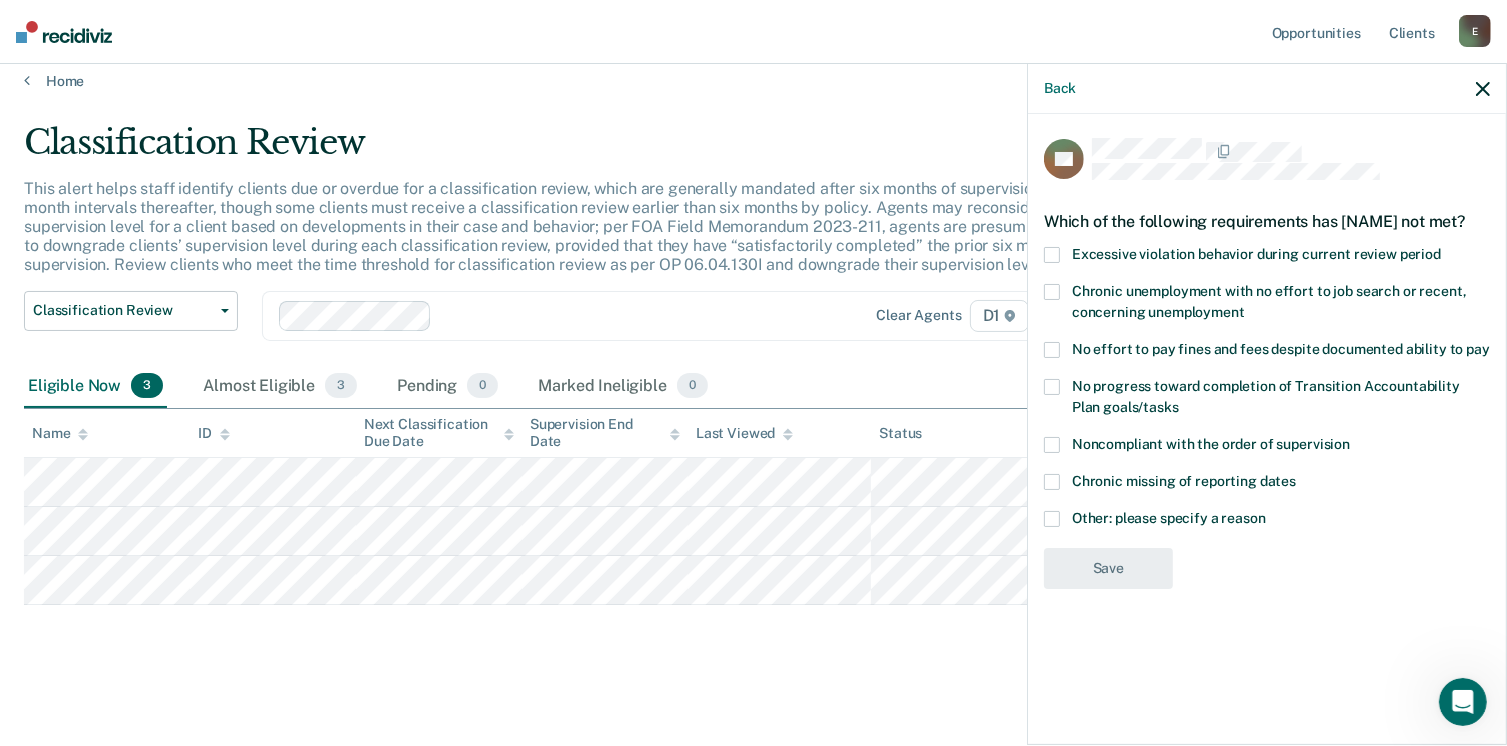 click at bounding box center (1052, 519) 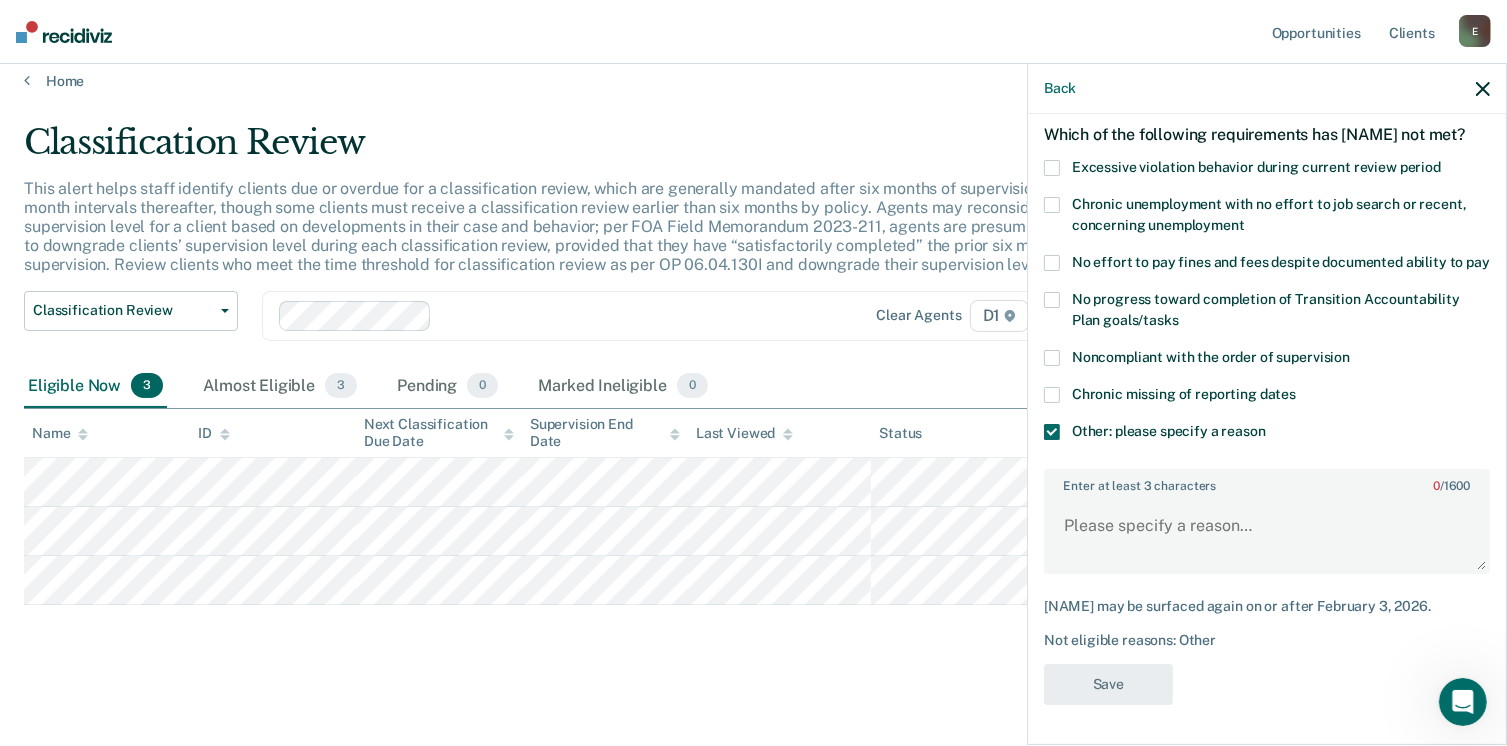 scroll, scrollTop: 123, scrollLeft: 0, axis: vertical 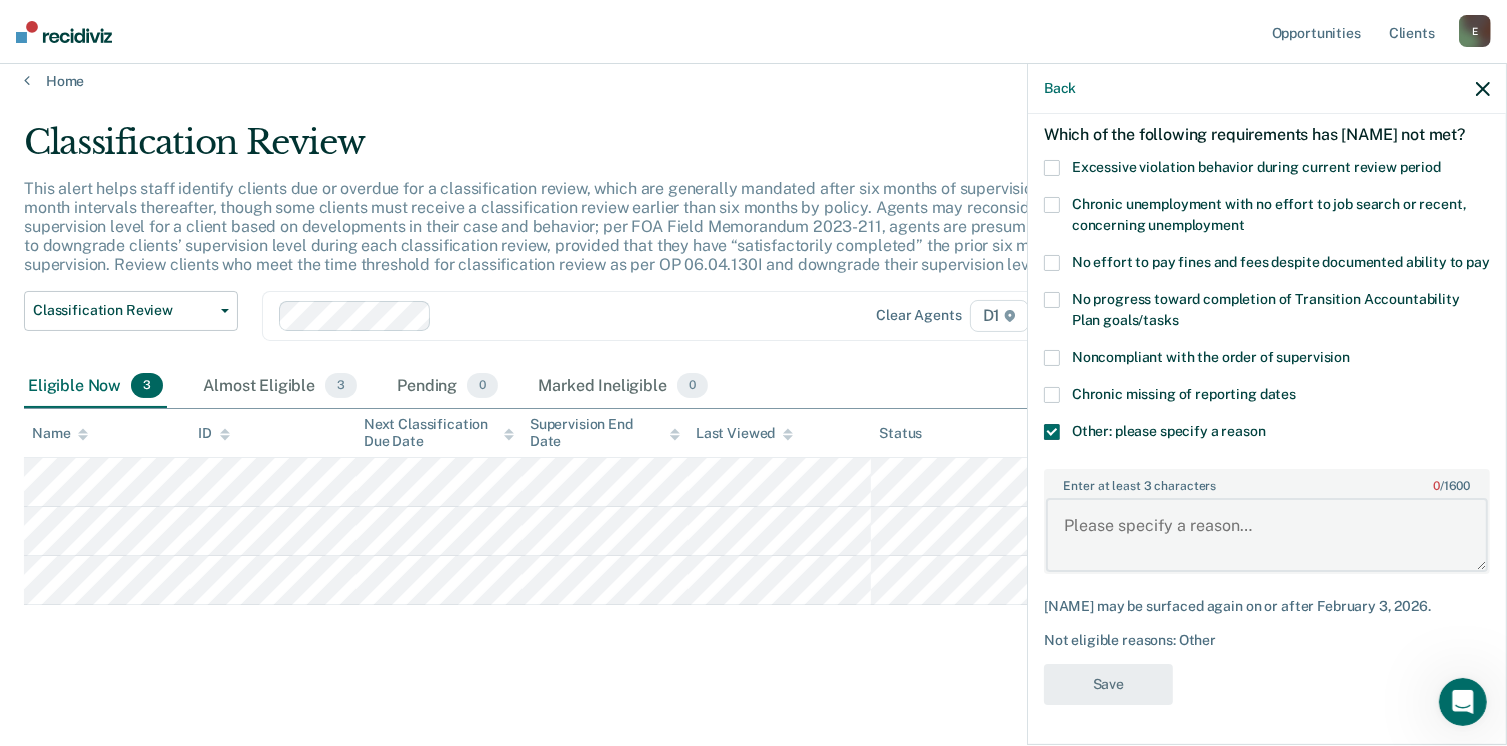 click on "Enter at least 3 characters 0  /  1600" at bounding box center (1267, 535) 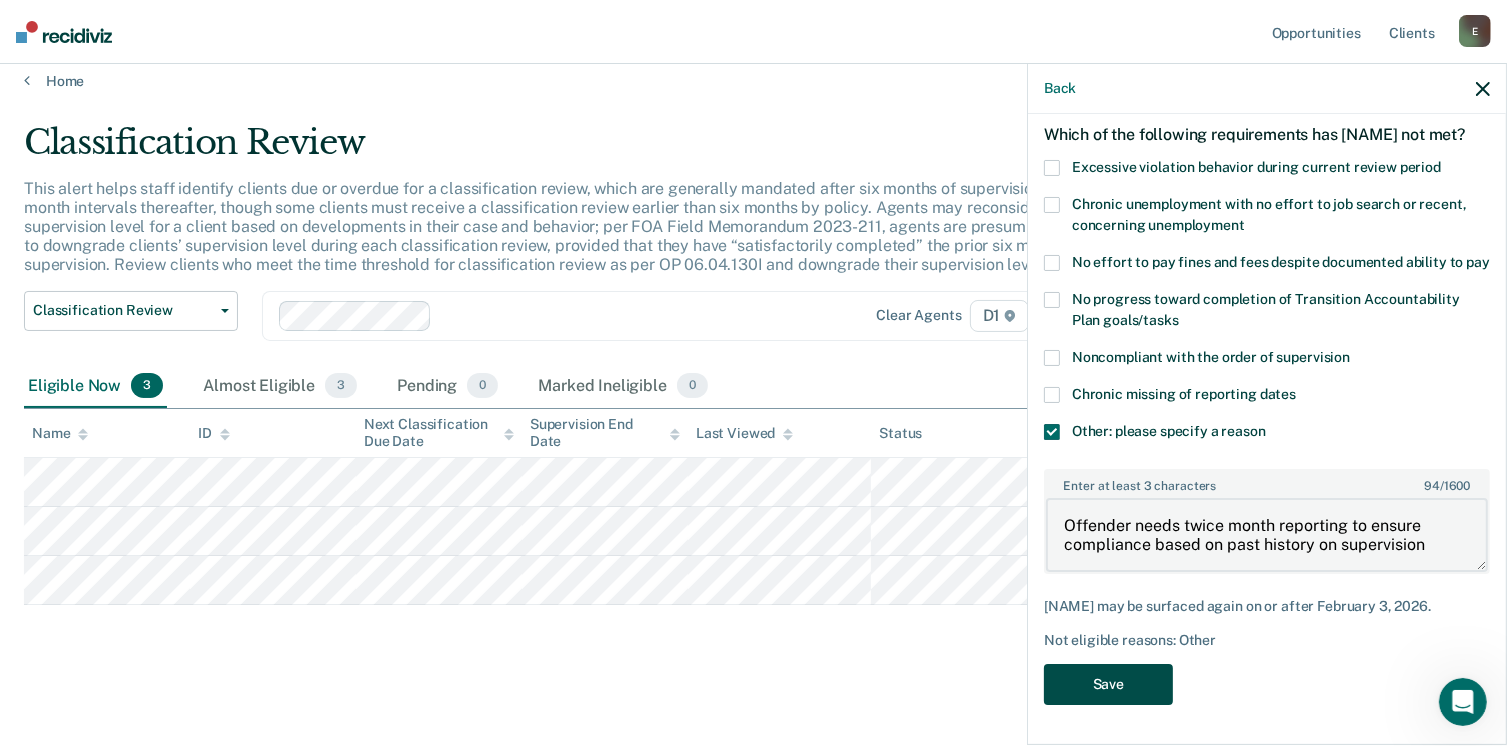 type on "Offender needs twice month reporting to ensure compliance based on past history on supervision" 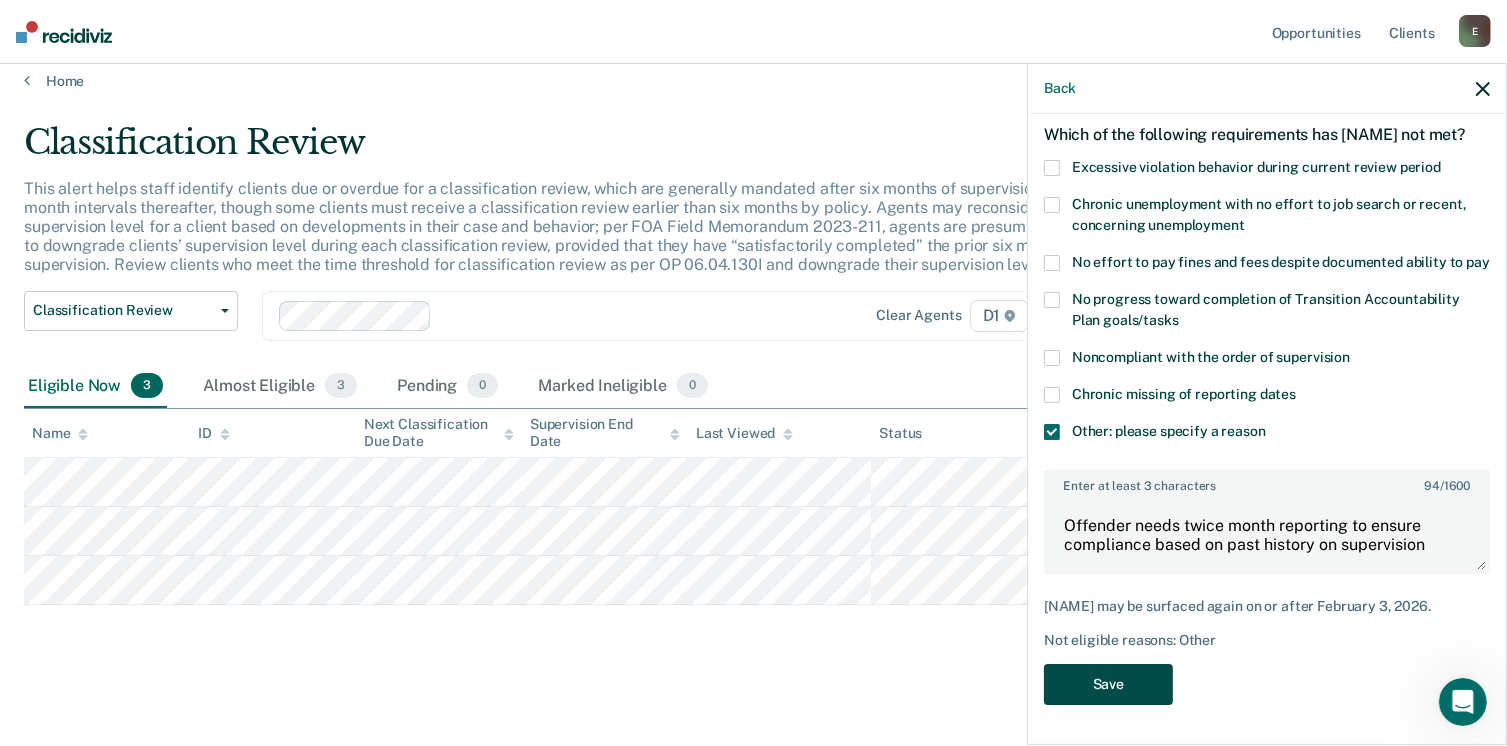 click on "Save" at bounding box center (1108, 684) 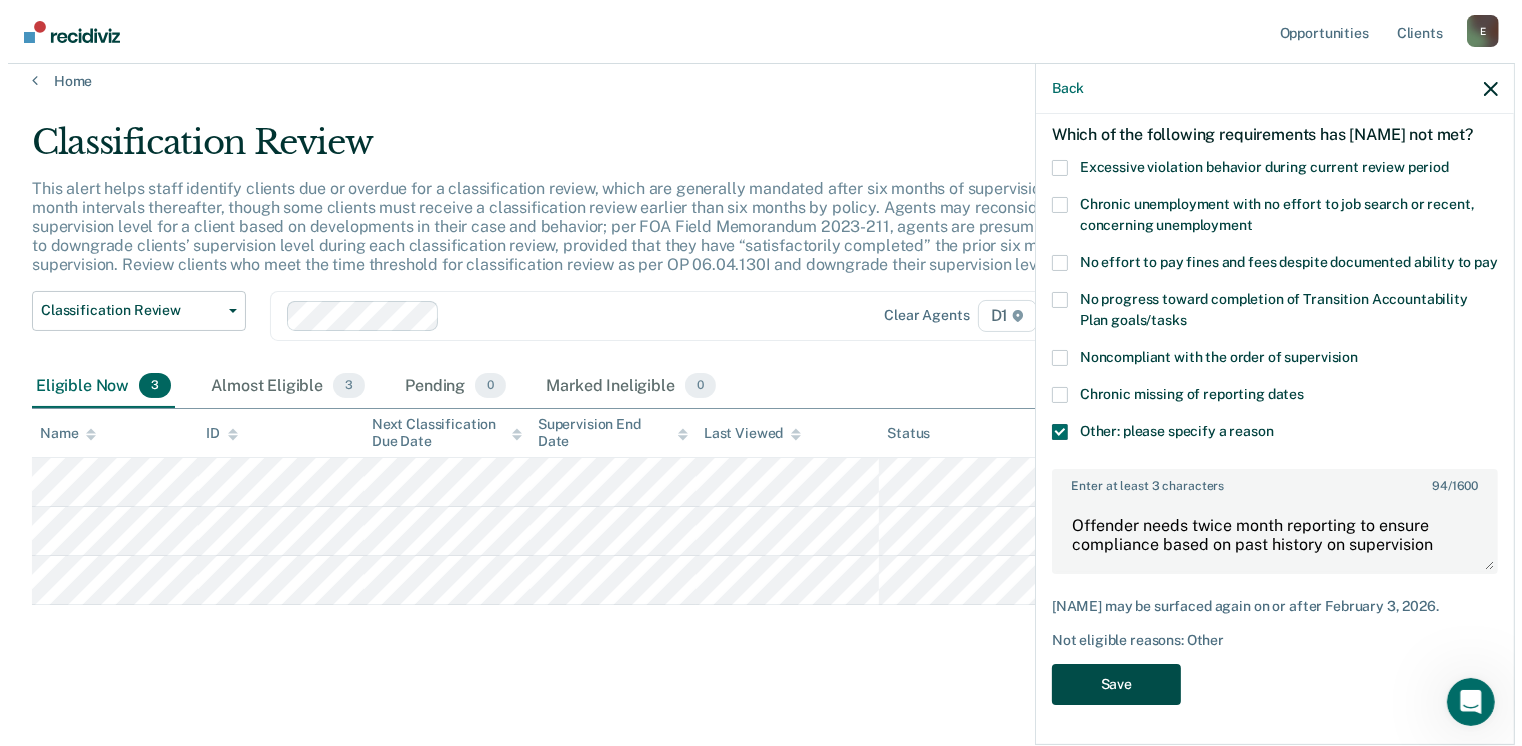 scroll, scrollTop: 0, scrollLeft: 0, axis: both 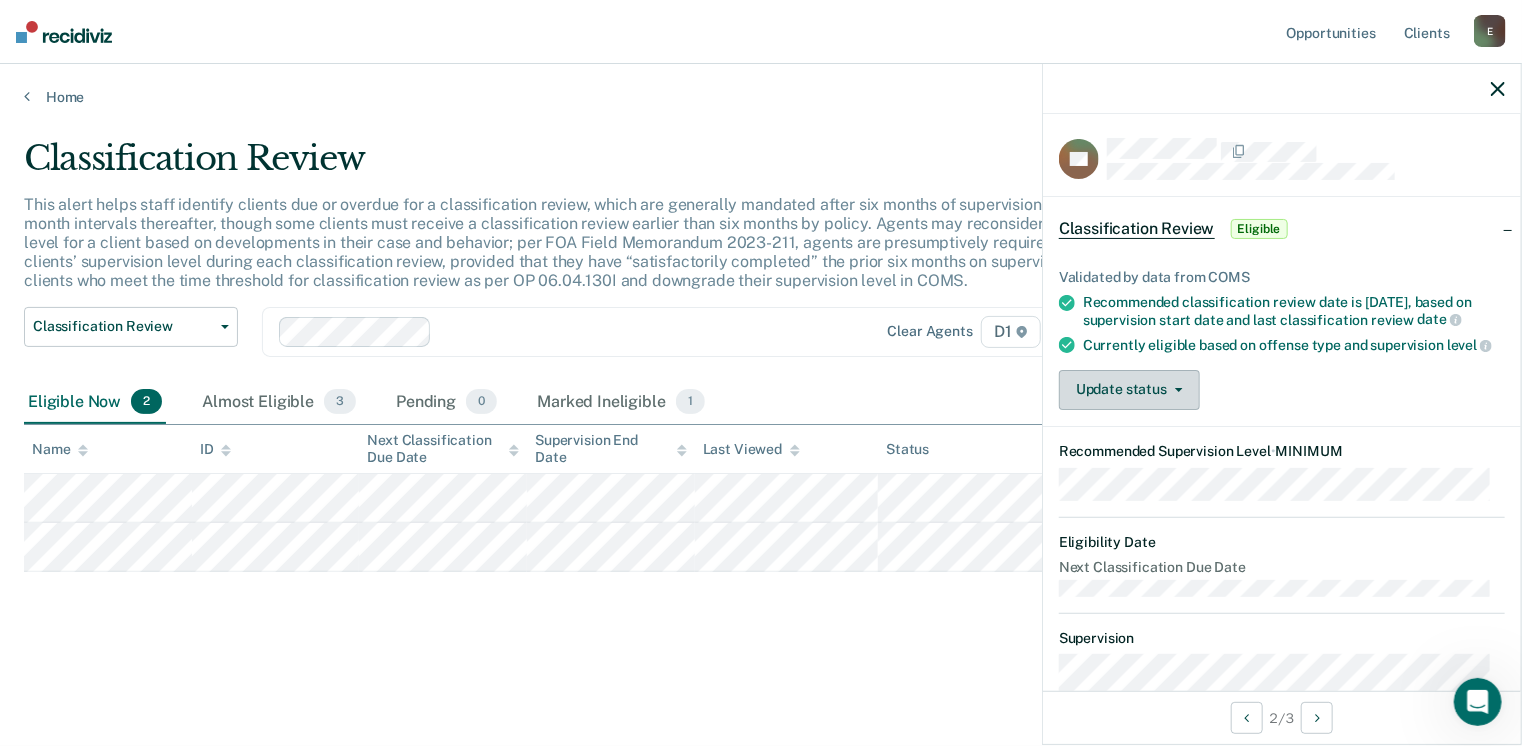 click on "Update status" at bounding box center [1129, 390] 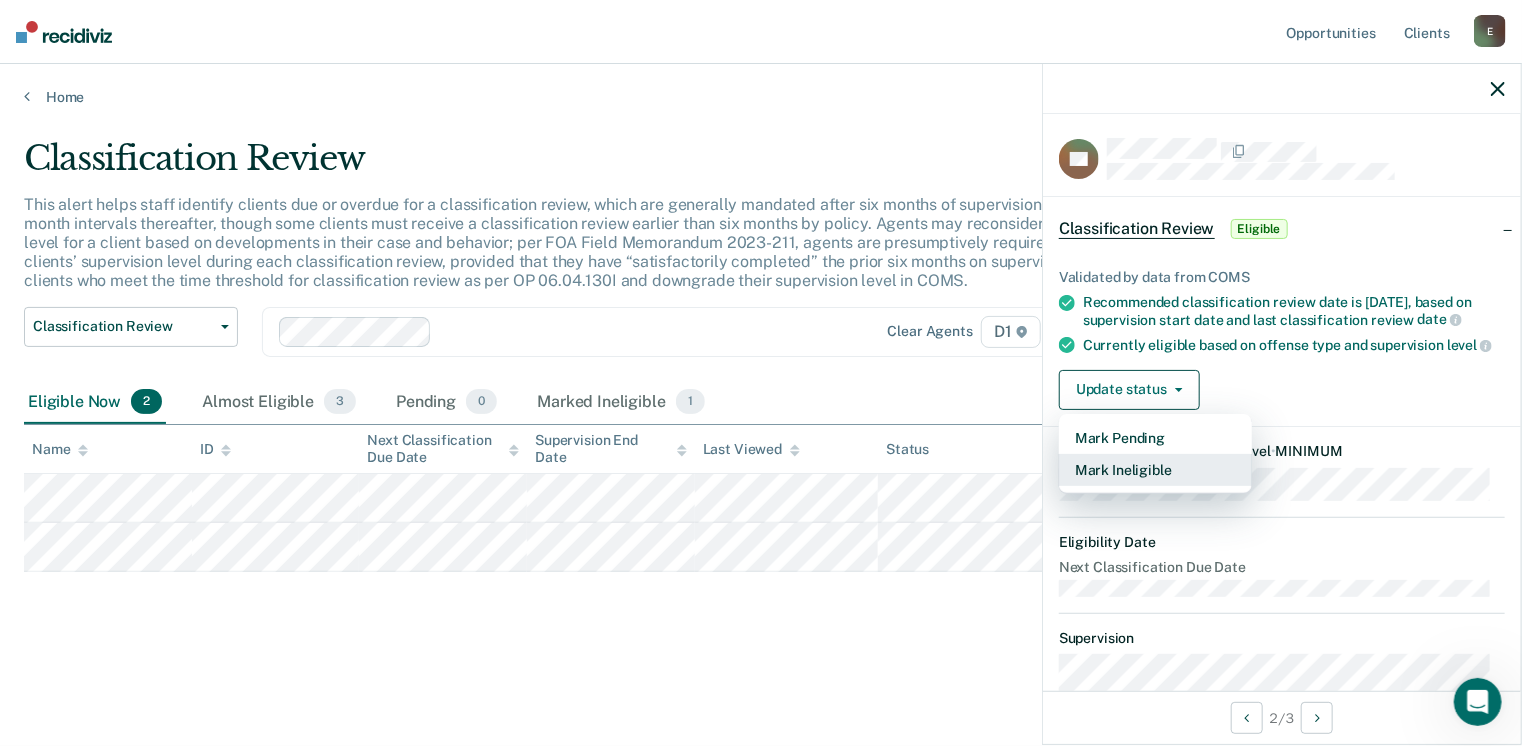 click on "Mark Ineligible" at bounding box center (1155, 470) 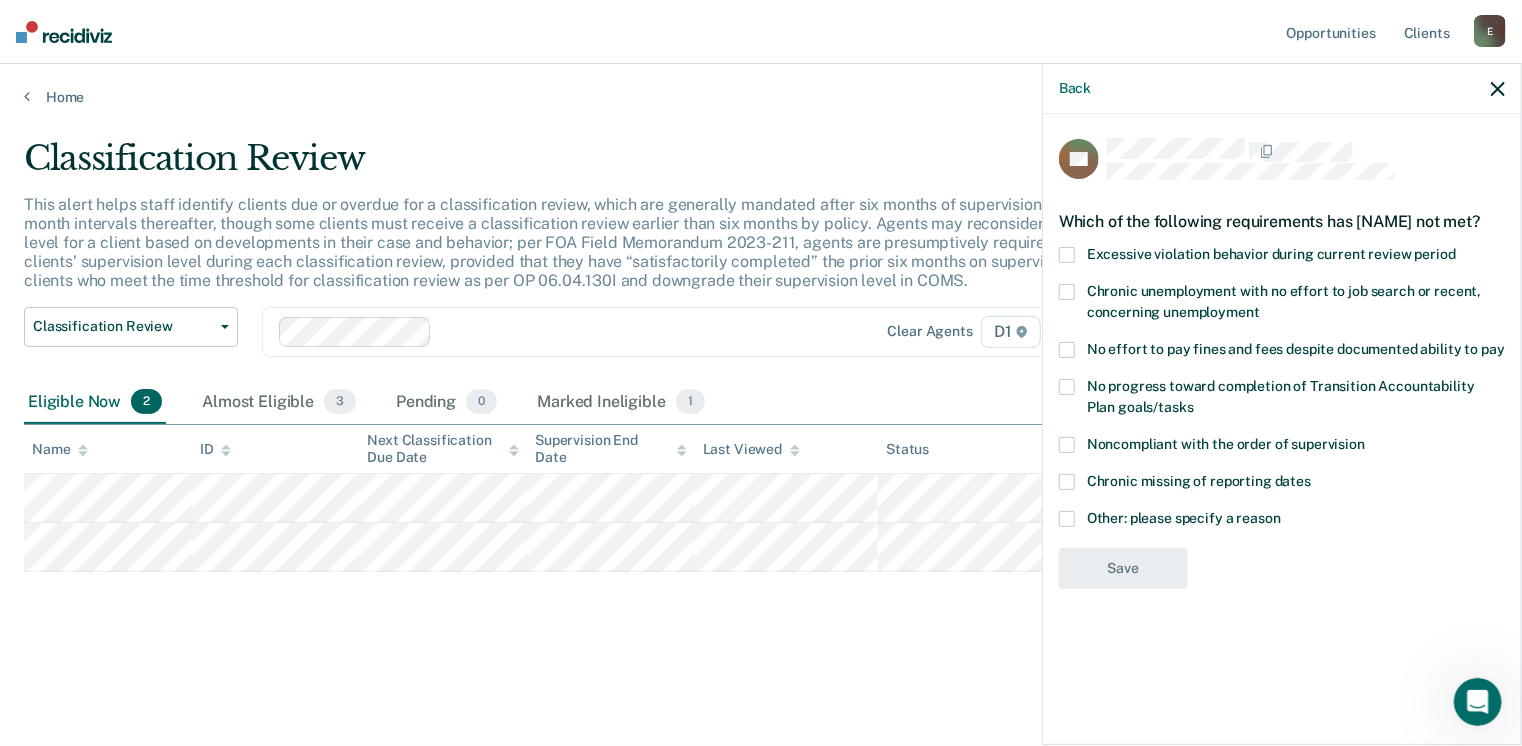 click at bounding box center (1067, 519) 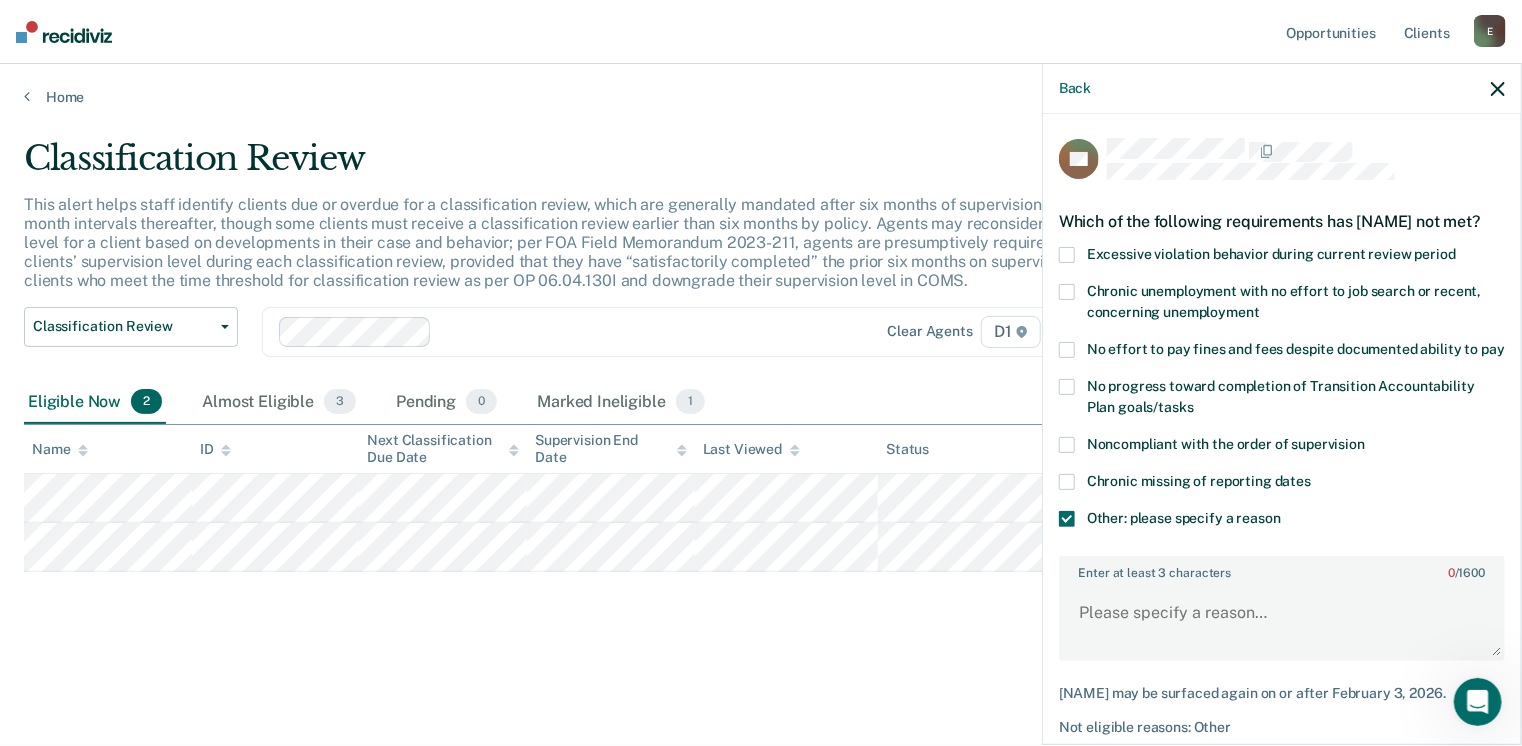 click on "Chronic unemployment with no effort to job search or recent, concerning unemployment" at bounding box center [1282, 305] 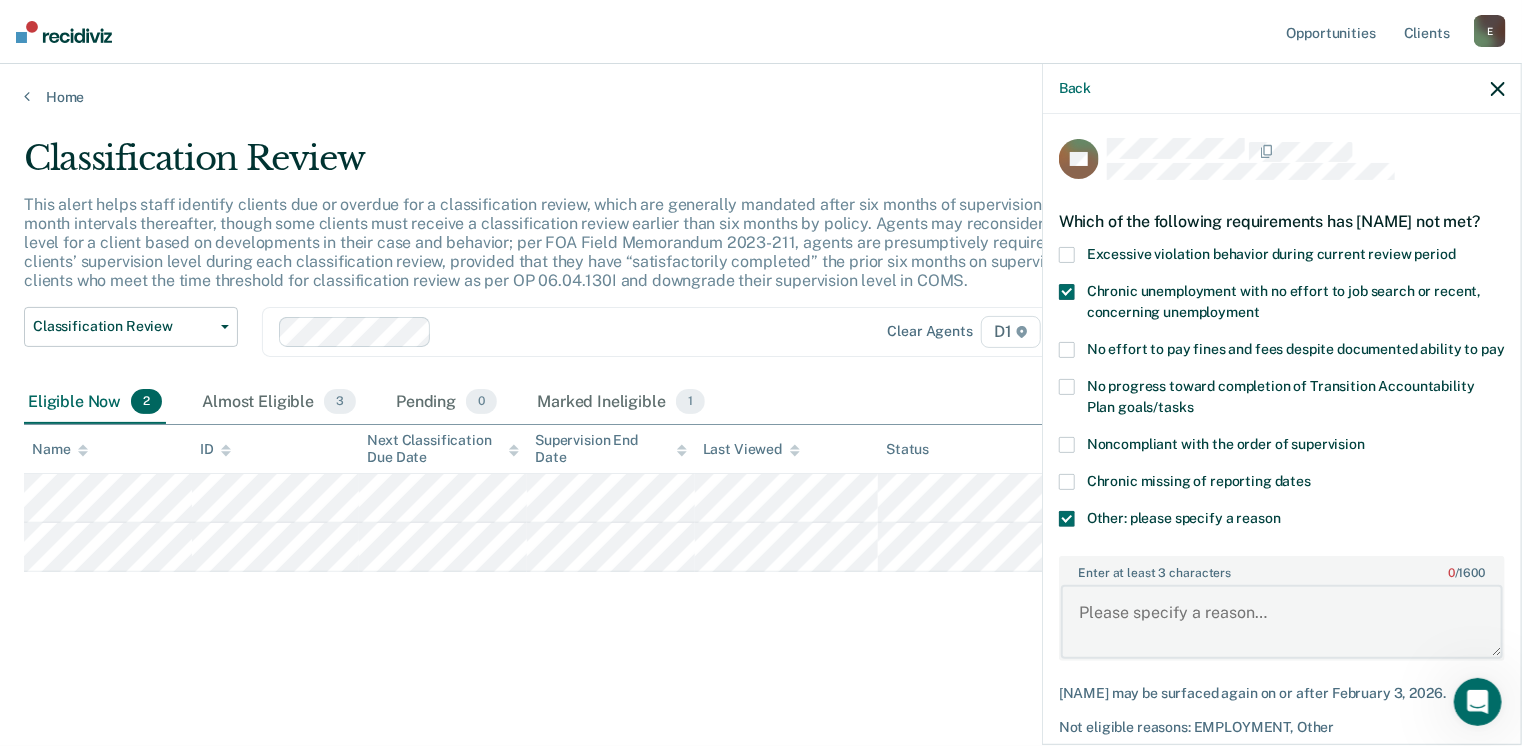 click on "Enter at least 3 characters 0  /  1600" at bounding box center (1282, 622) 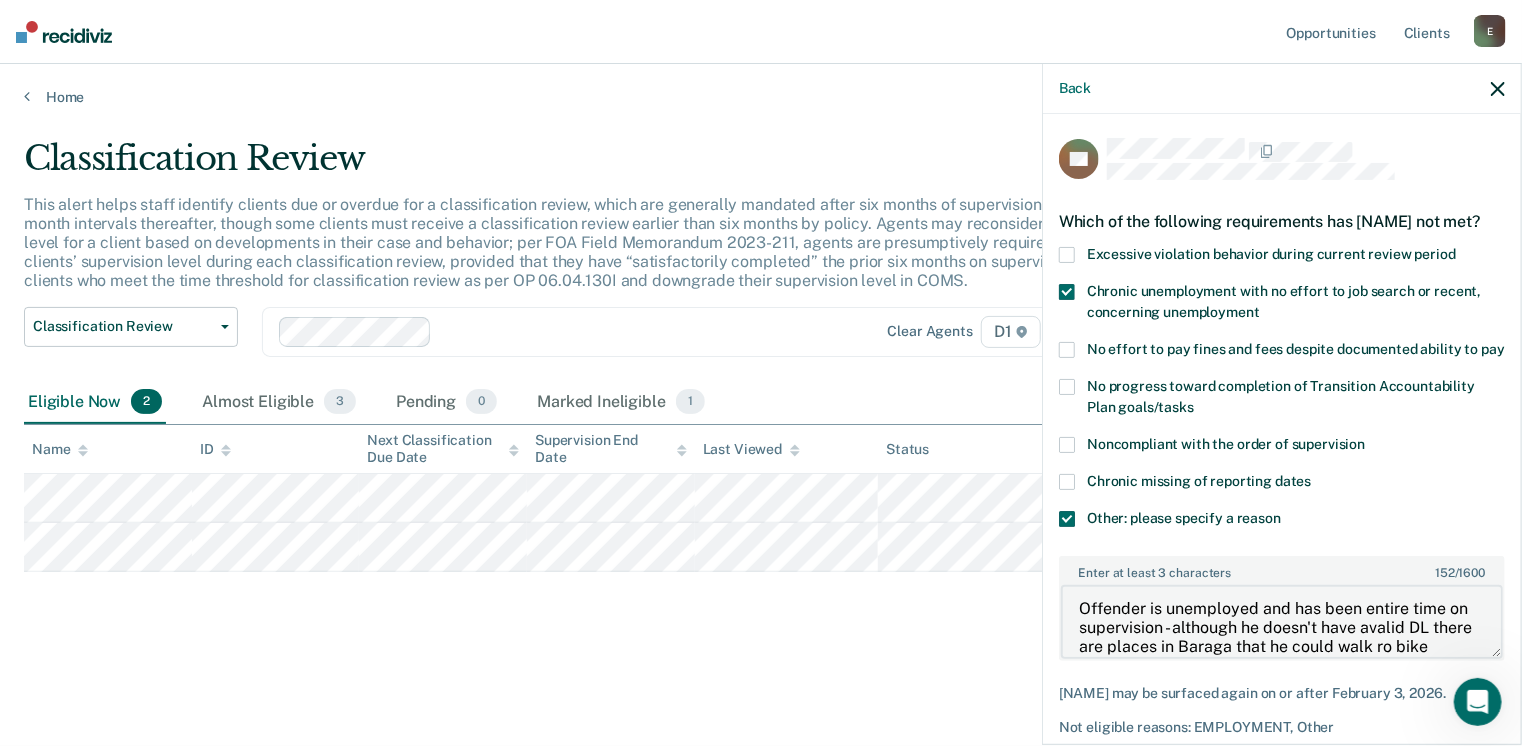 scroll, scrollTop: 23, scrollLeft: 0, axis: vertical 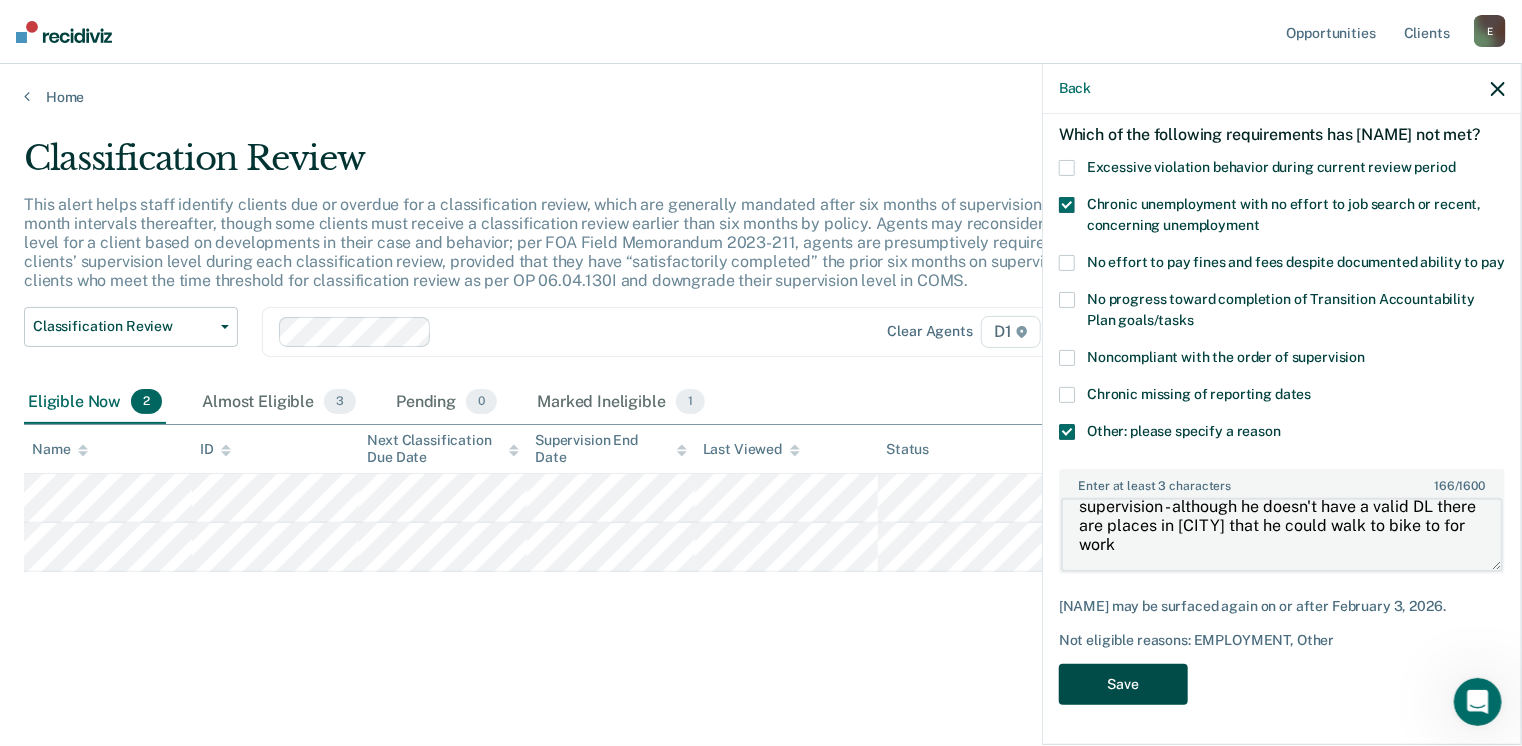 type on "Offender is unemployed and has been entire time on supervision - although he doesn't have a valid DL there are places in [CITY] that he could walk to bike to for work" 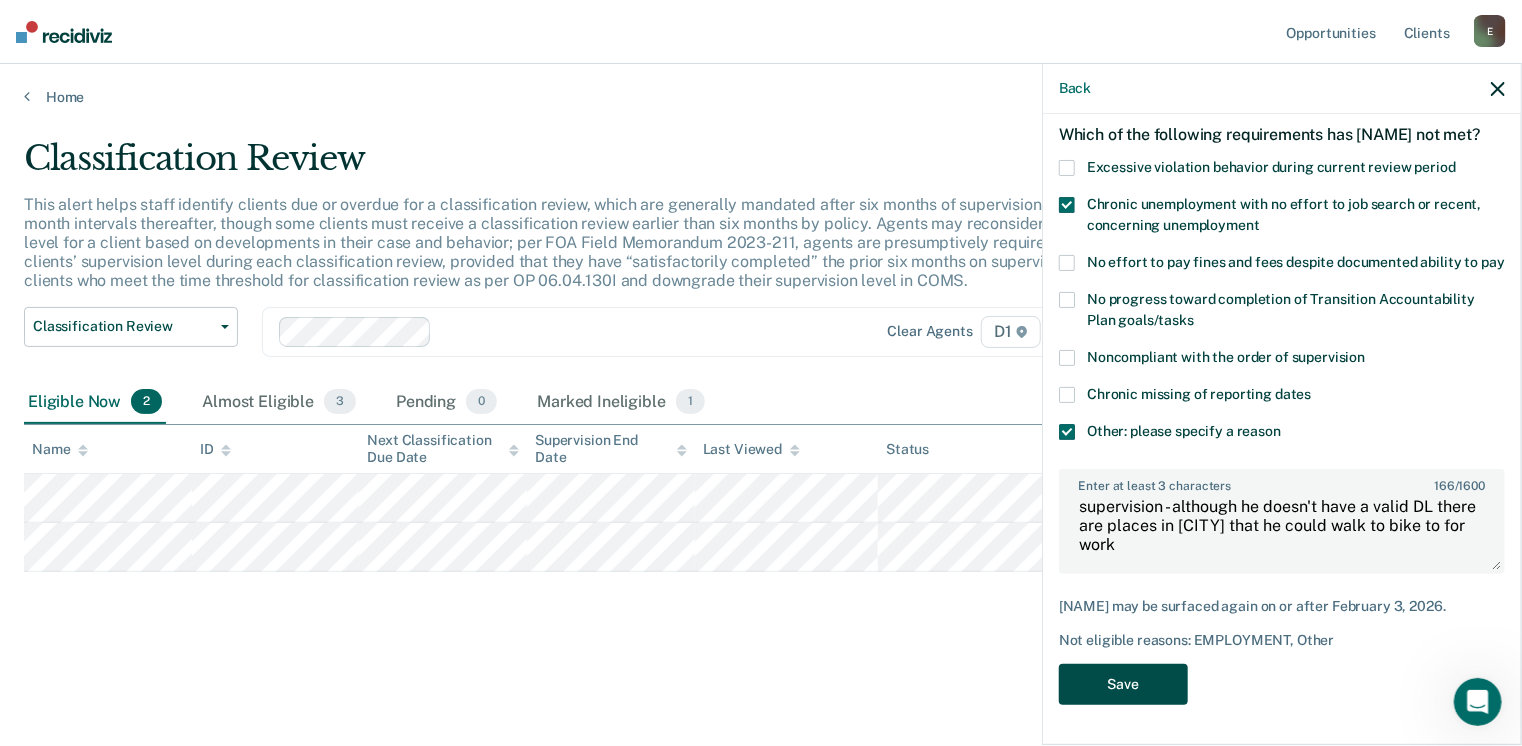 click on "Save" at bounding box center (1123, 684) 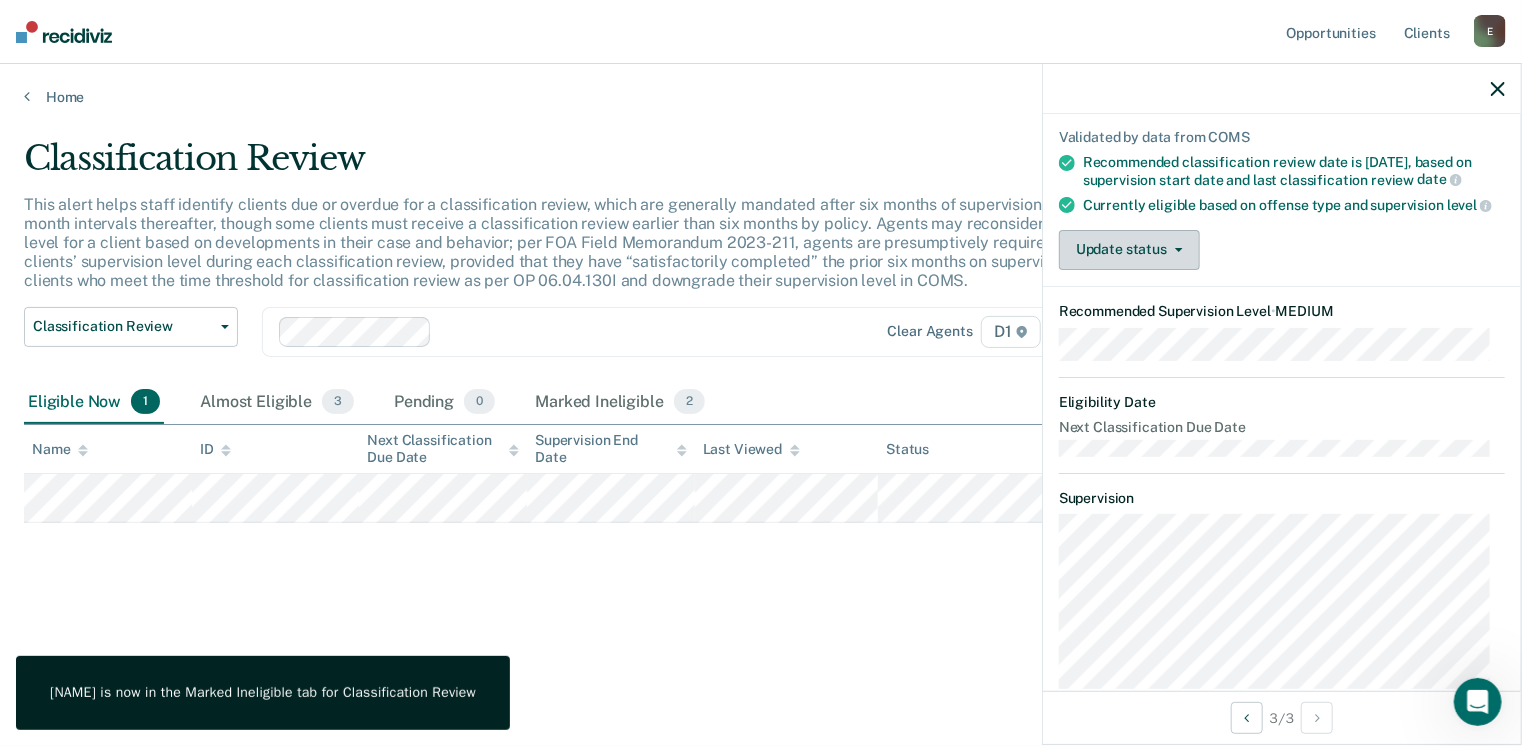 click on "Update status" at bounding box center [1129, 250] 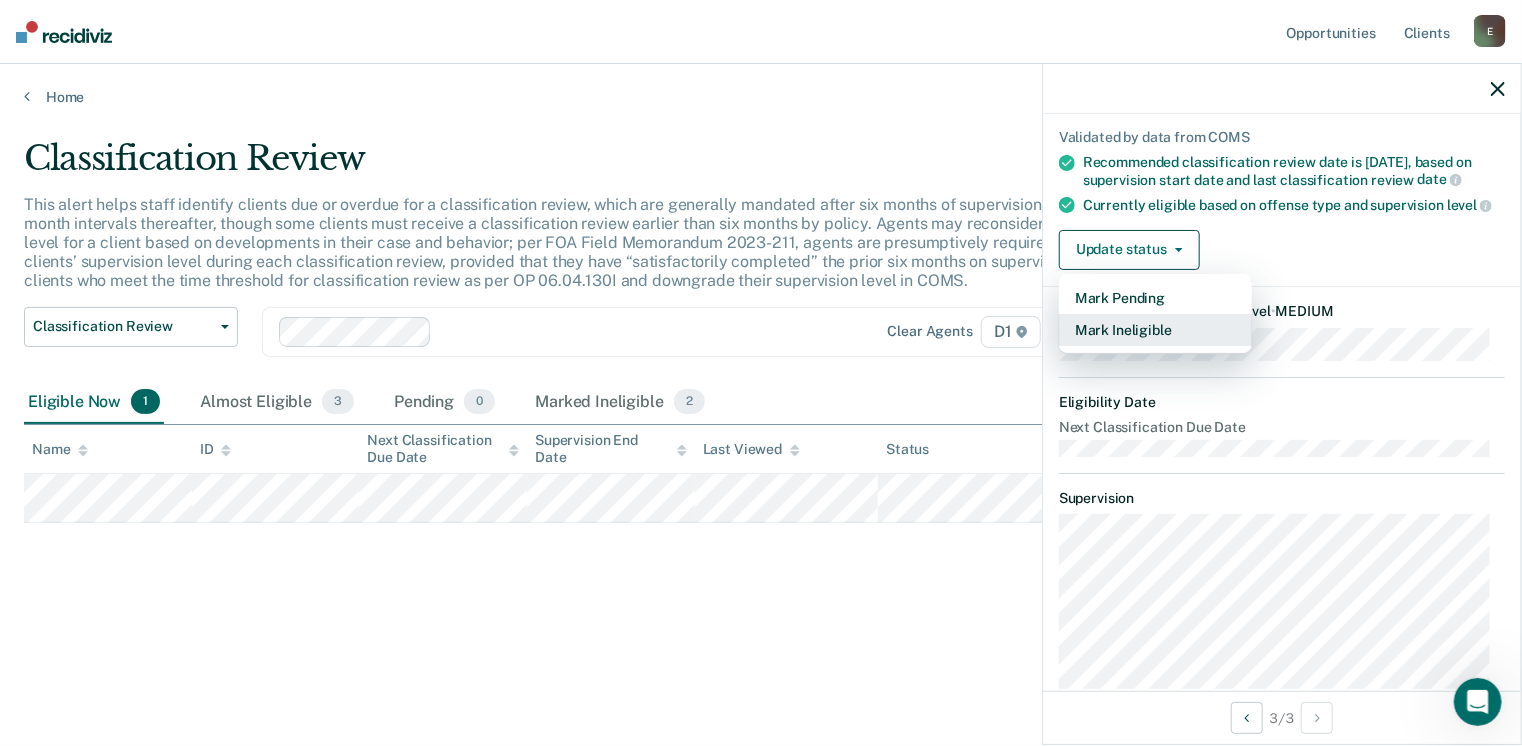 click on "Mark Ineligible" at bounding box center [1155, 330] 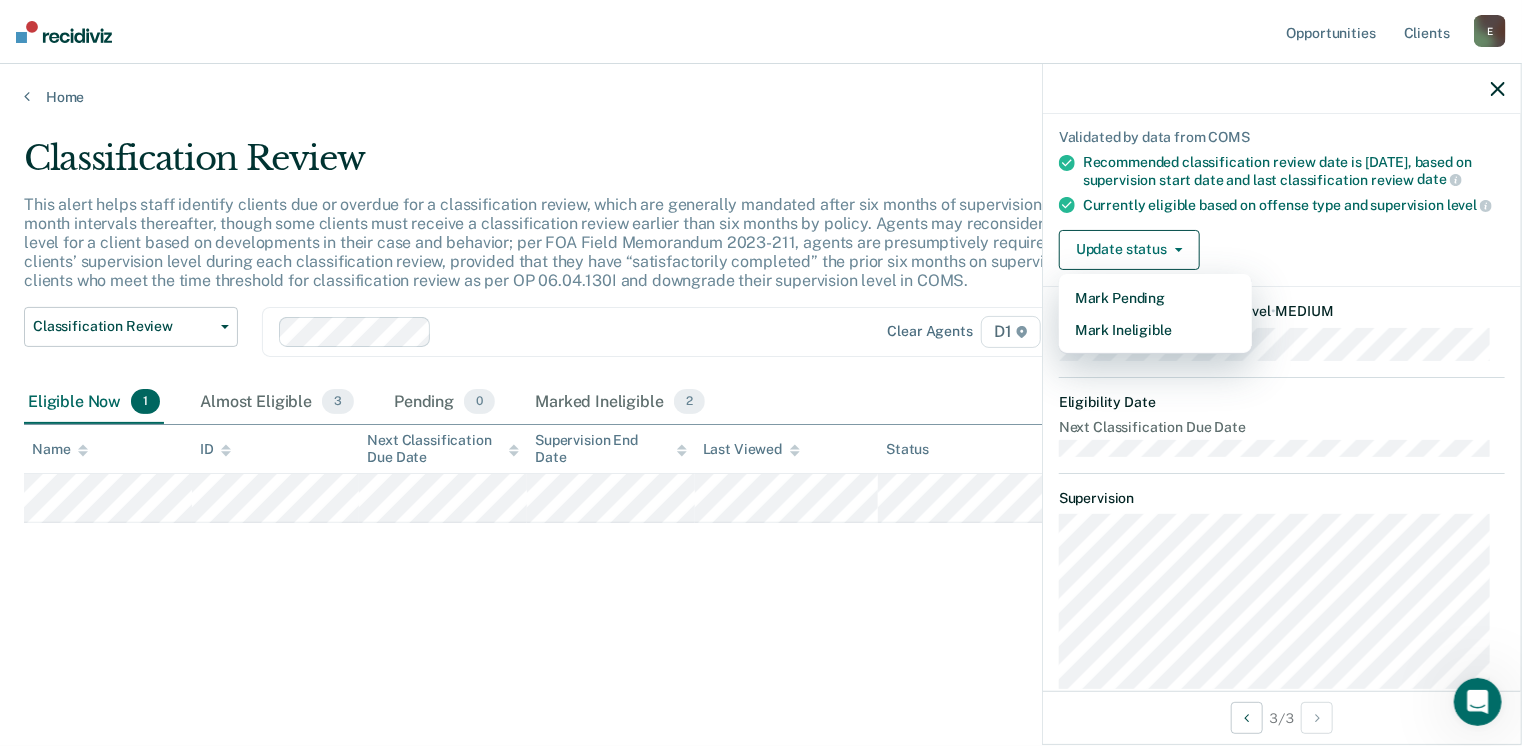 scroll, scrollTop: 0, scrollLeft: 0, axis: both 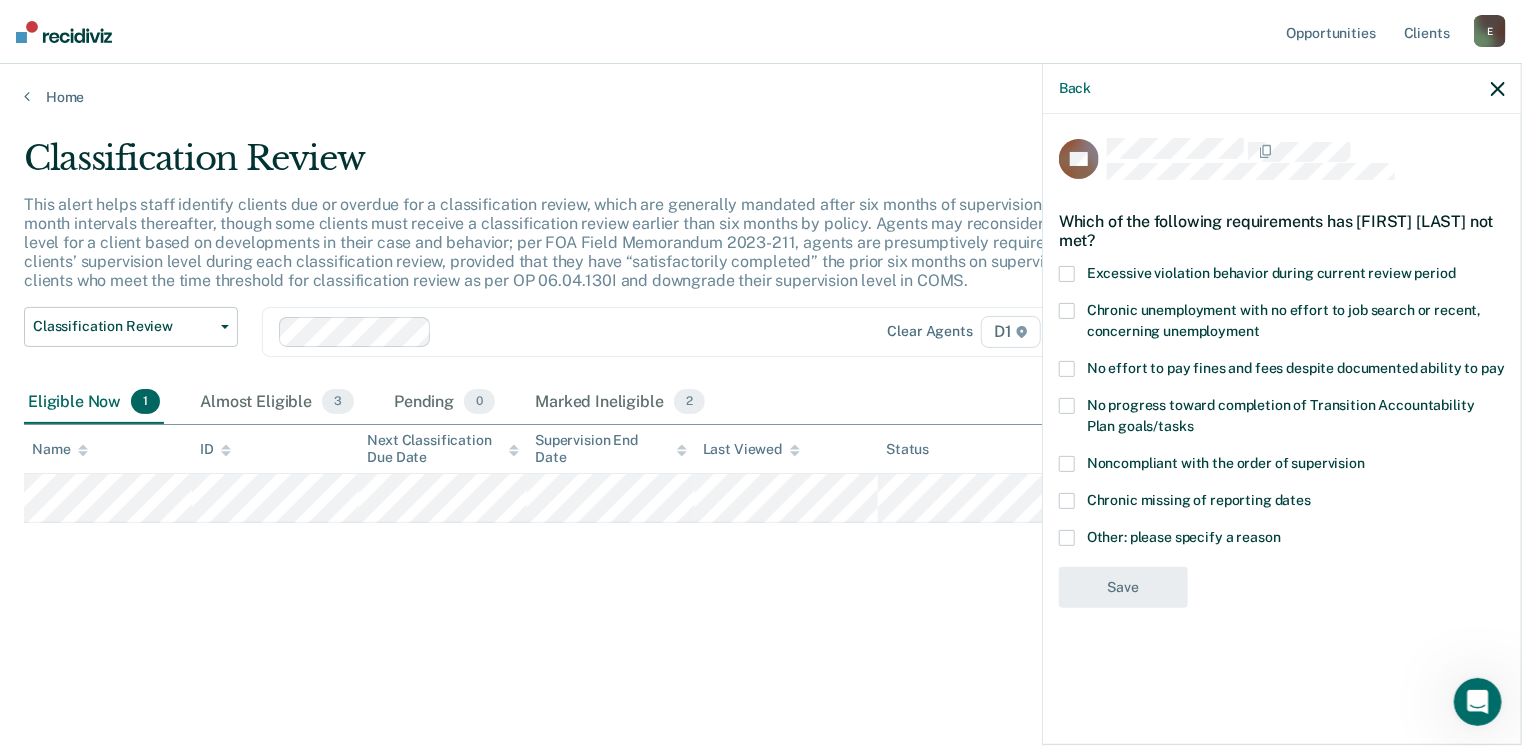 click at bounding box center [1067, 538] 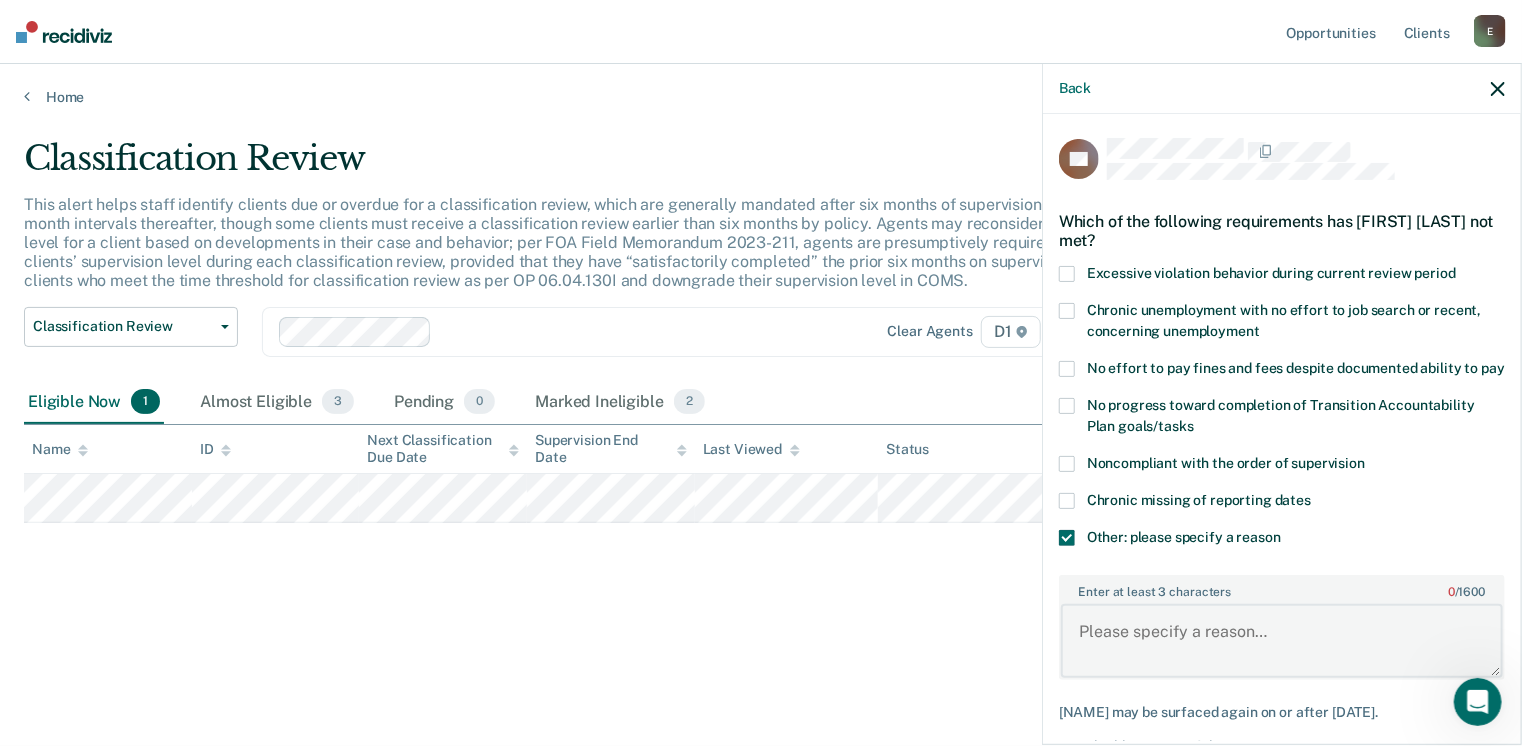 click on "Enter at least 3 characters 0  /  1600" at bounding box center (1282, 641) 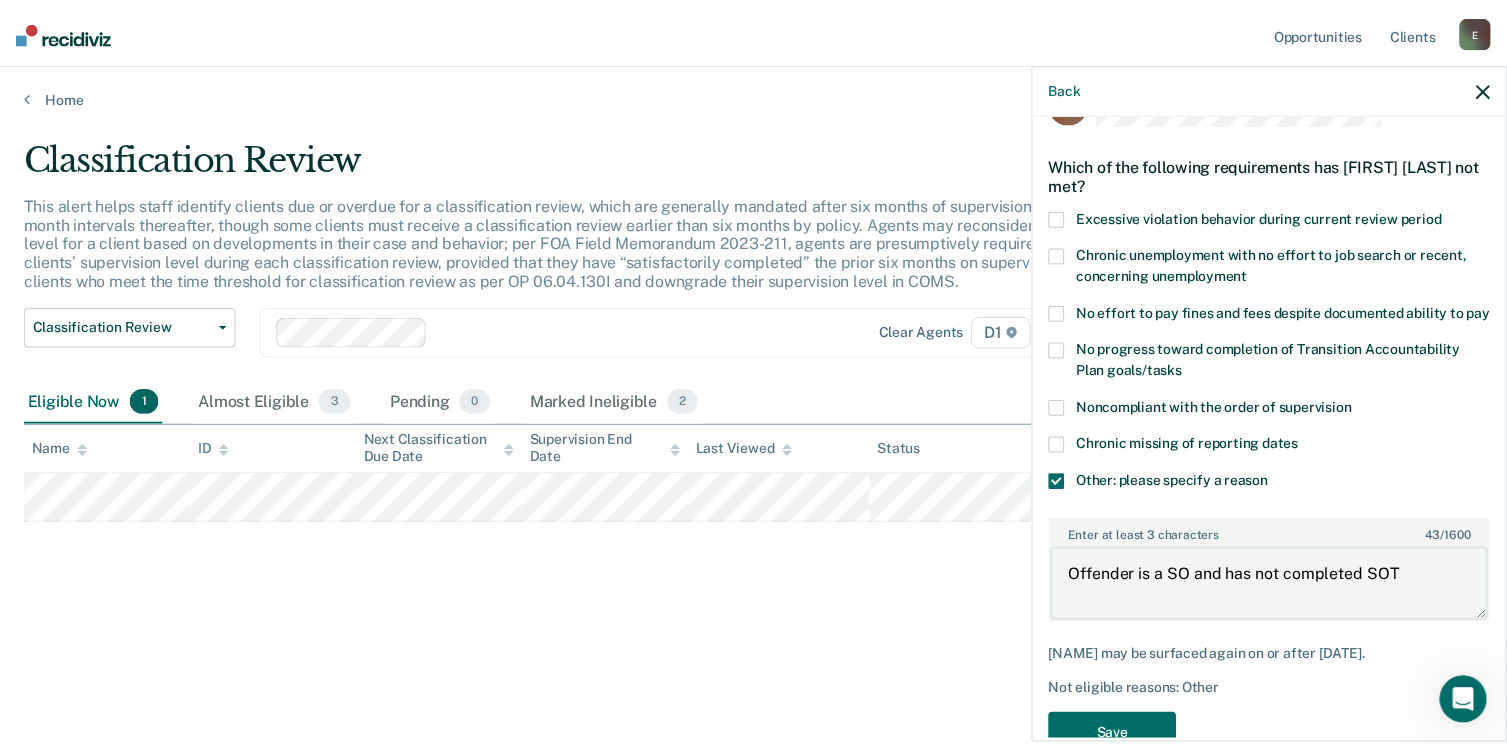 scroll, scrollTop: 140, scrollLeft: 0, axis: vertical 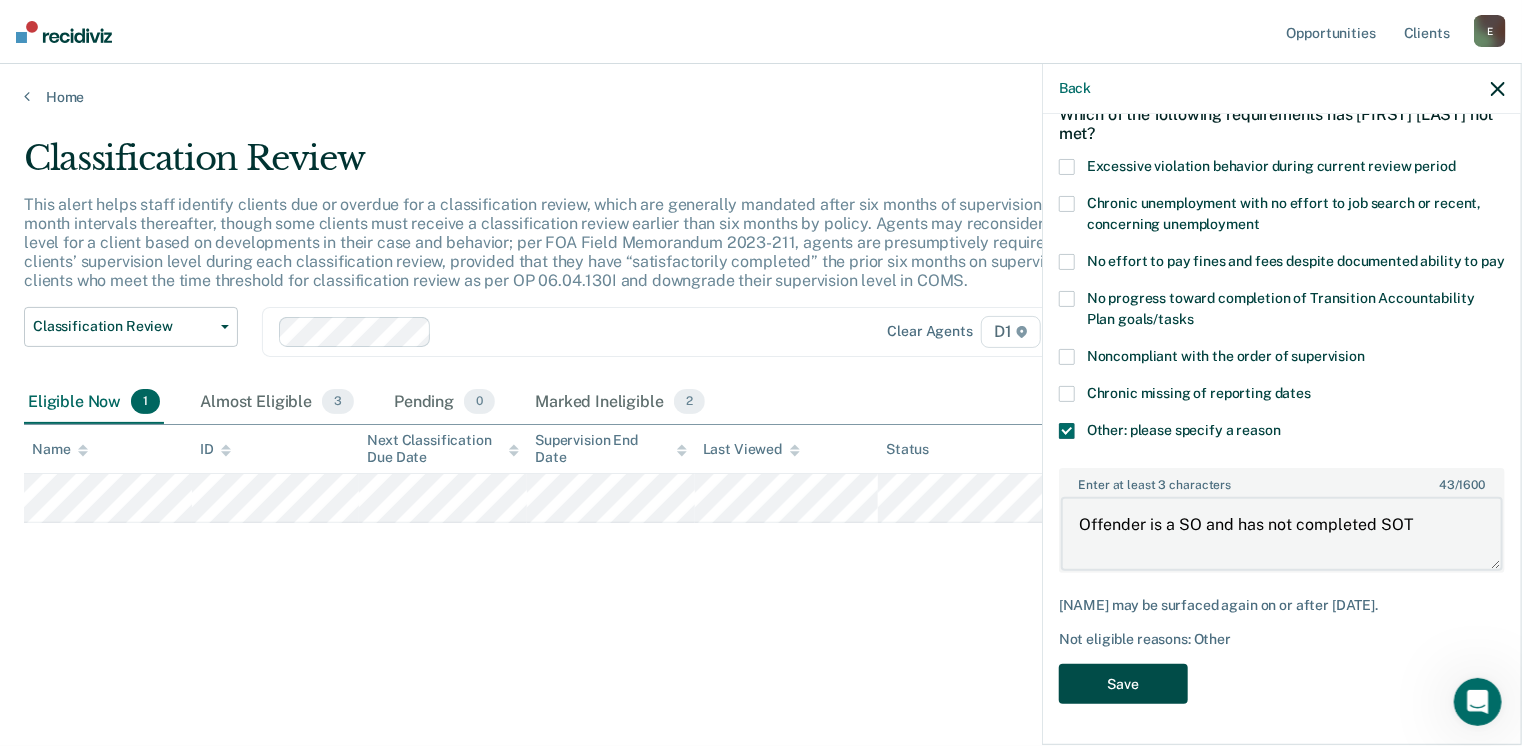 type on "Offender is a SO and has not completed SOT" 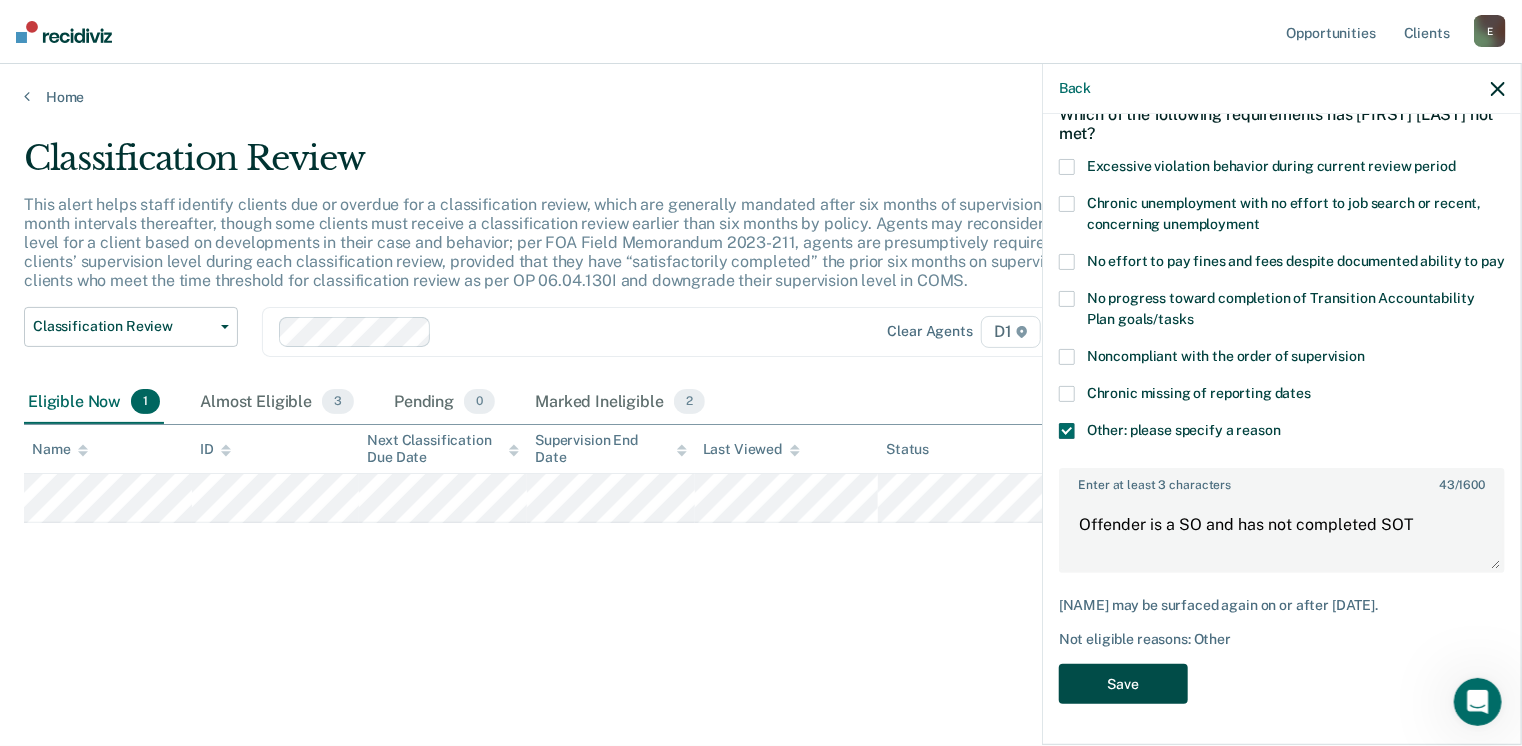 click on "Save" at bounding box center (1123, 684) 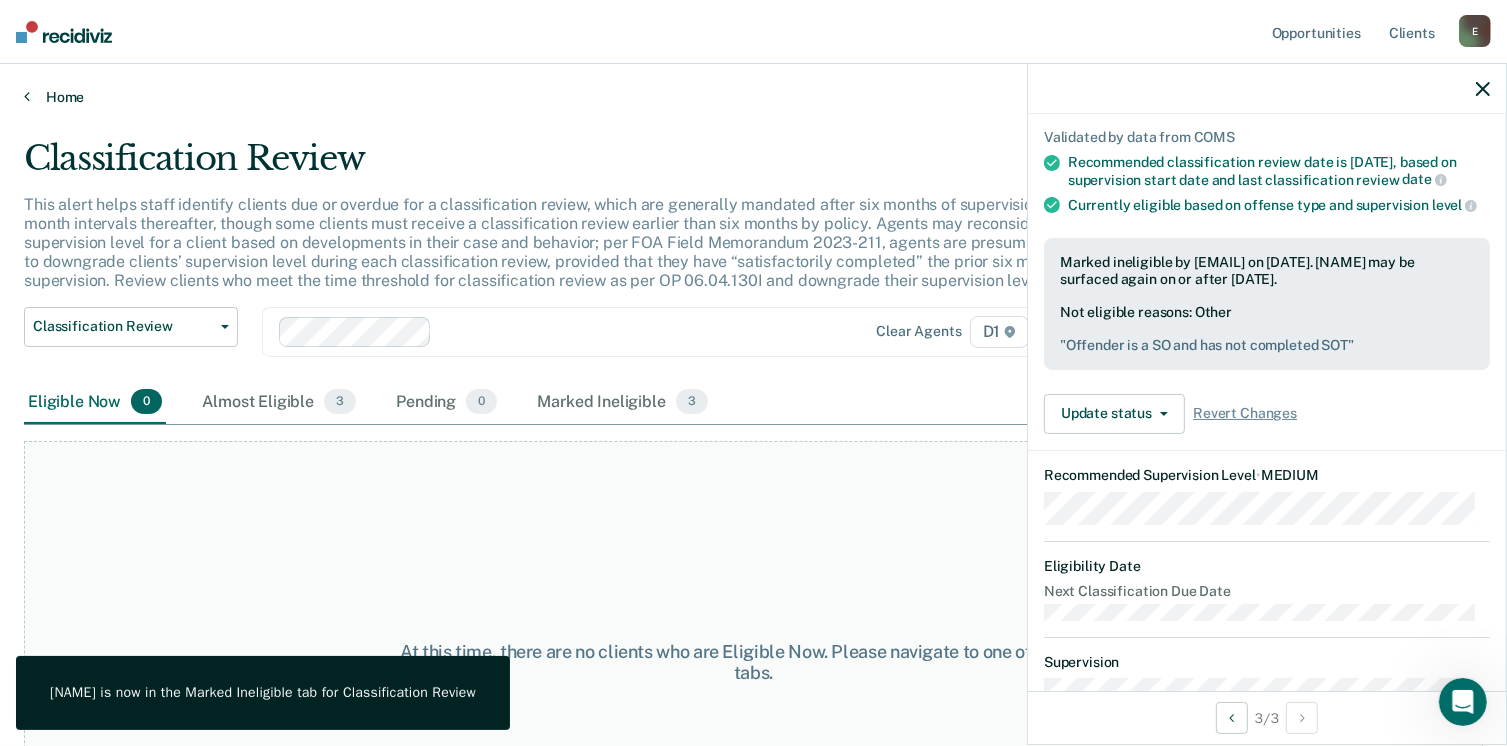 click on "Home" at bounding box center (753, 97) 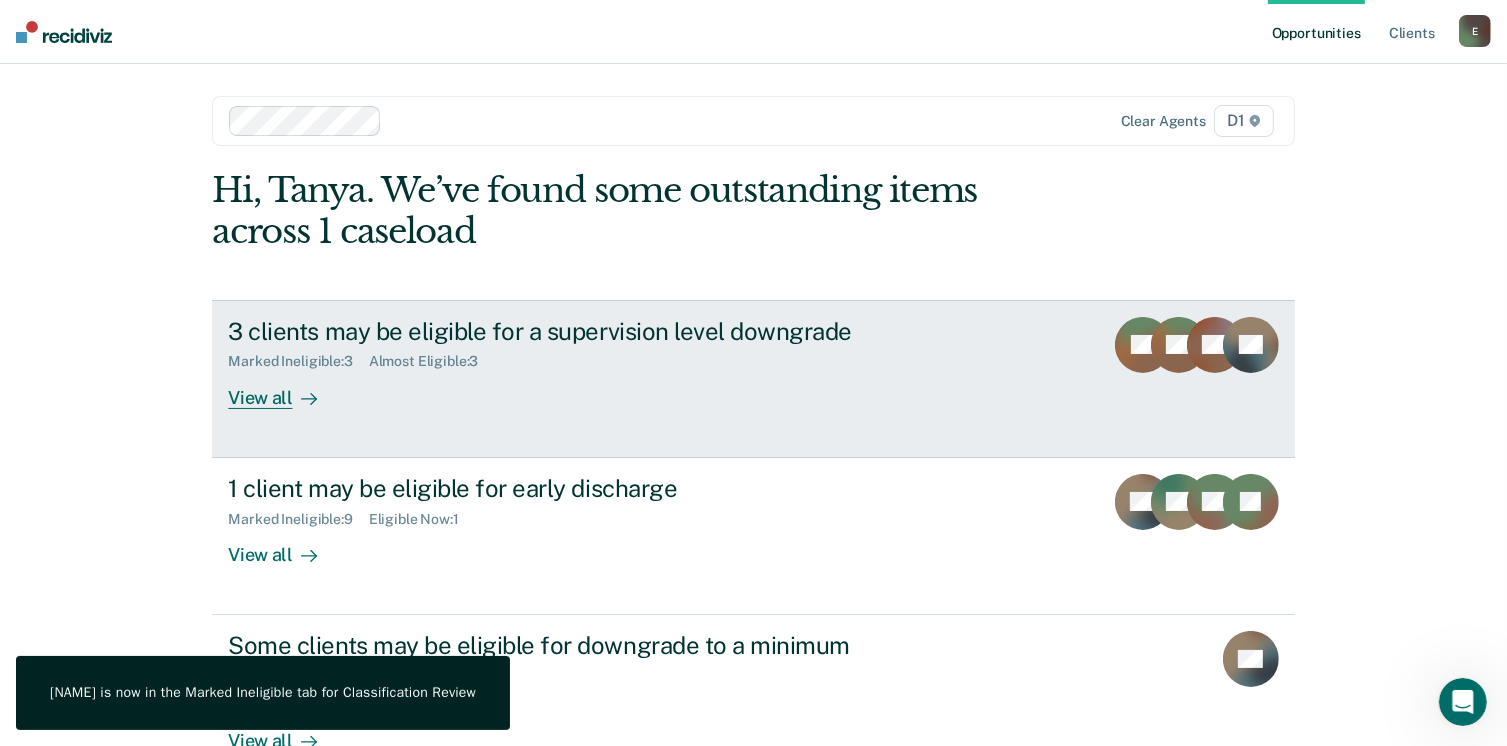 scroll, scrollTop: 100, scrollLeft: 0, axis: vertical 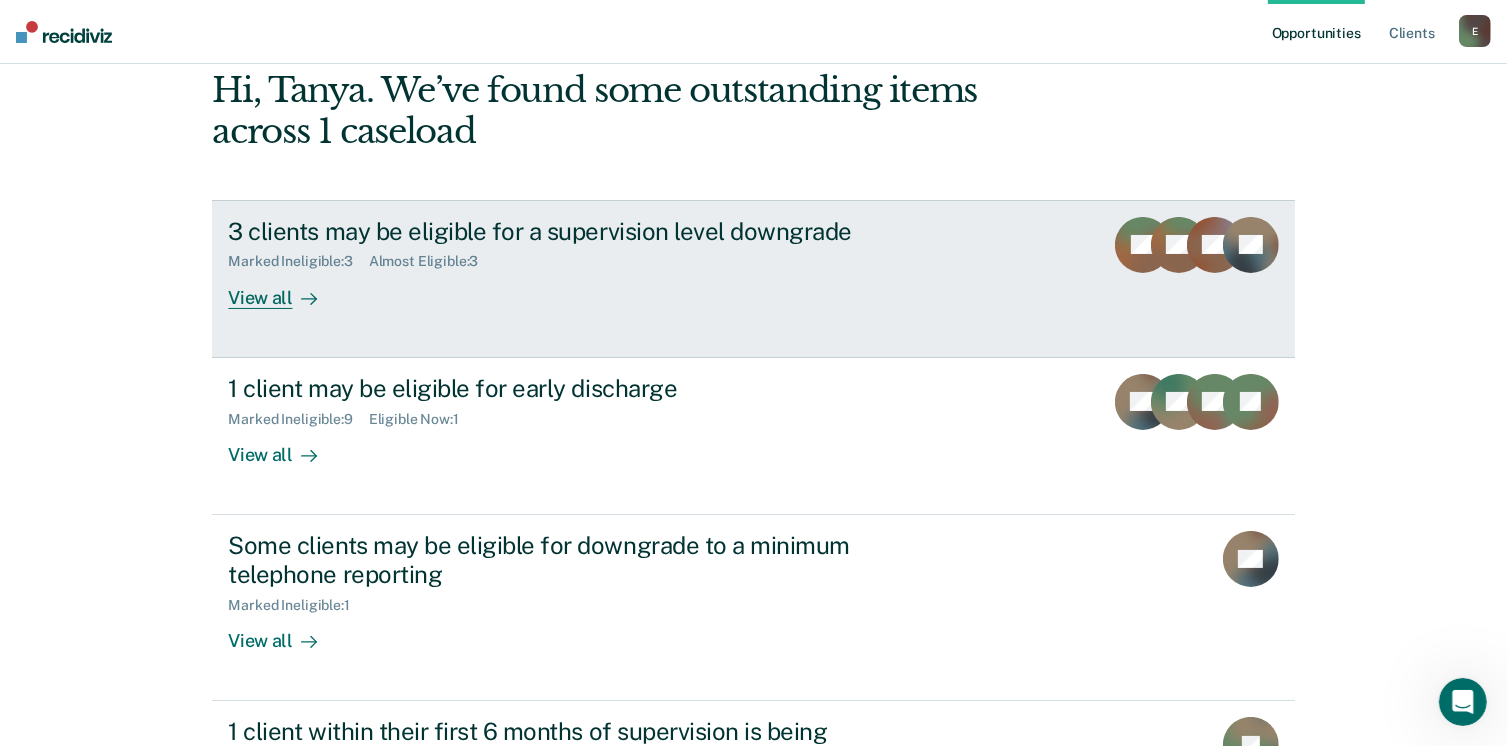 click on "View all" at bounding box center [284, 289] 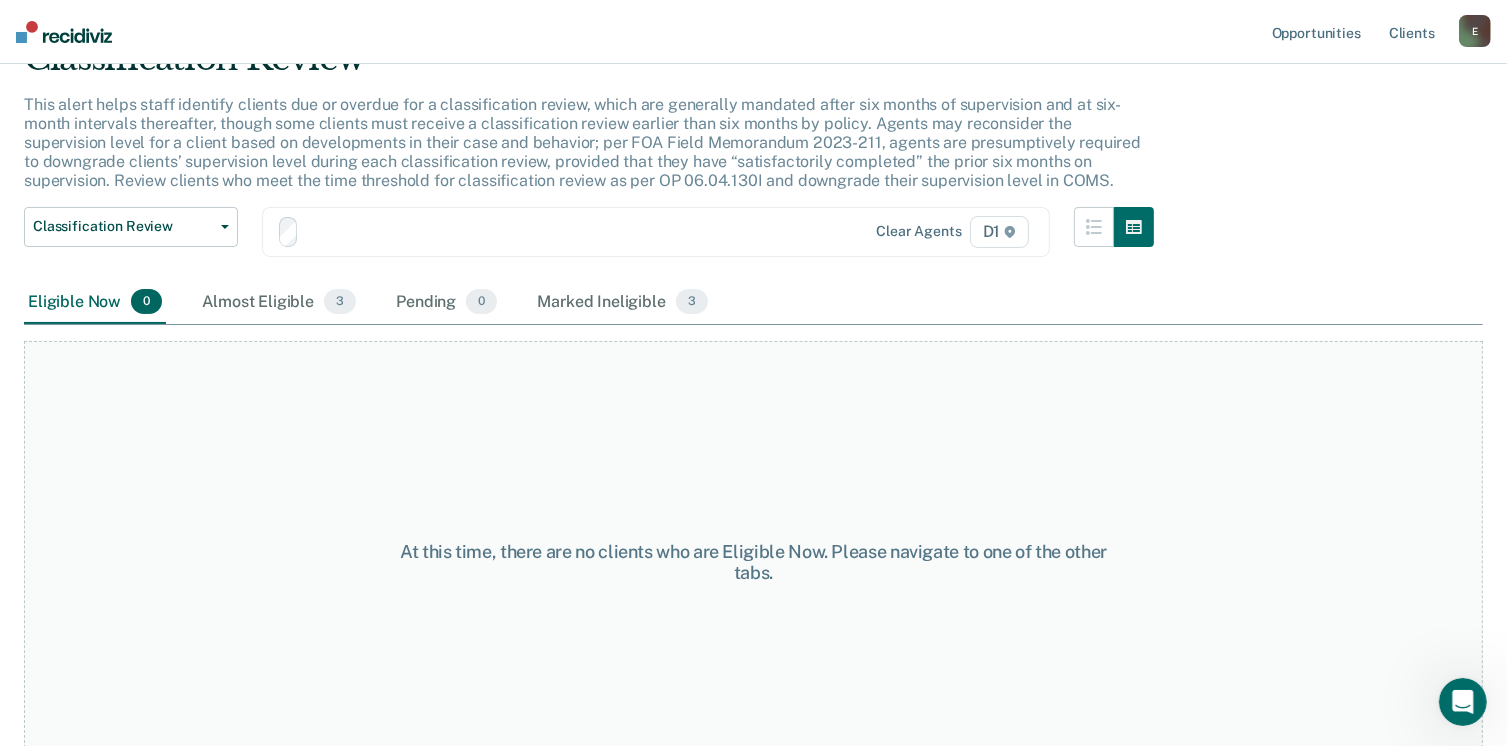 scroll, scrollTop: 0, scrollLeft: 0, axis: both 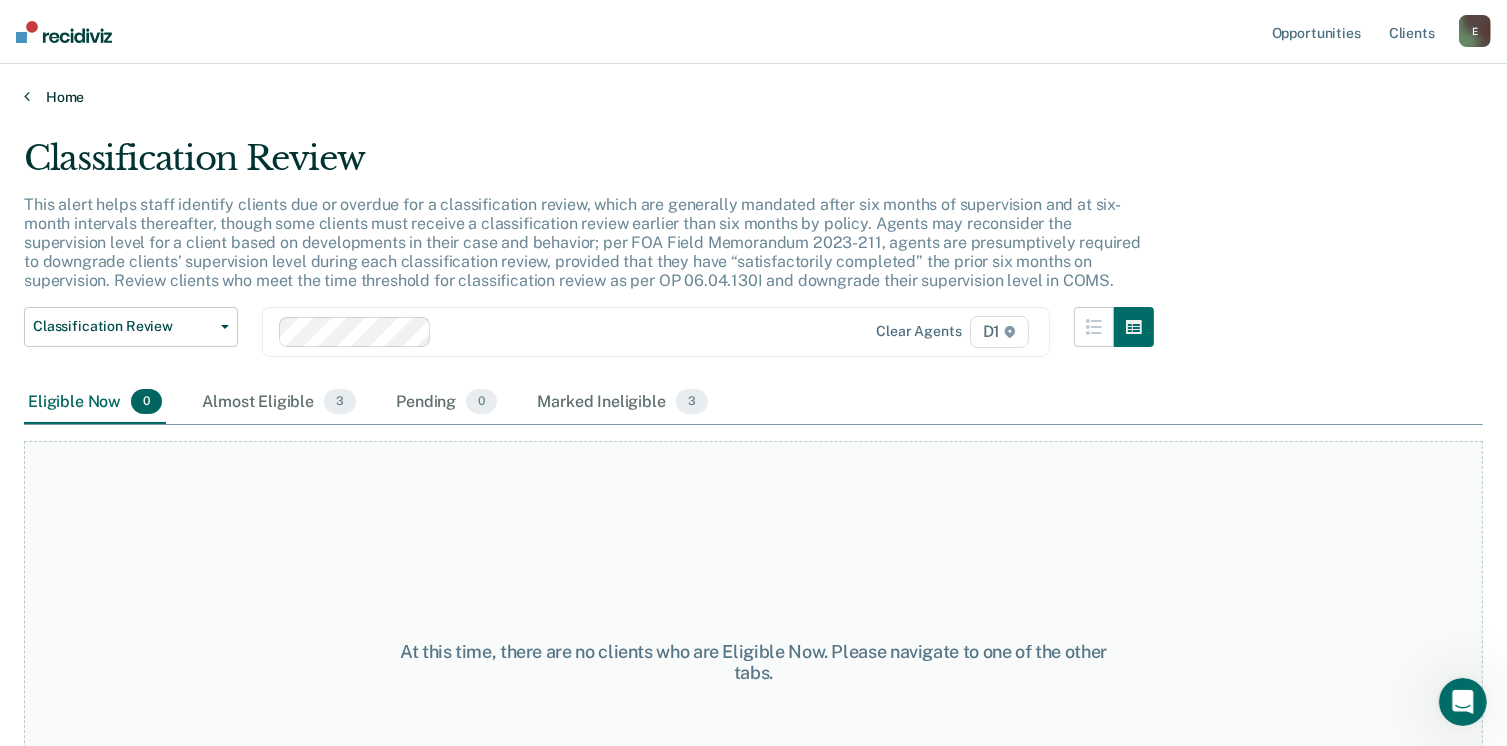 click on "Home" at bounding box center (753, 97) 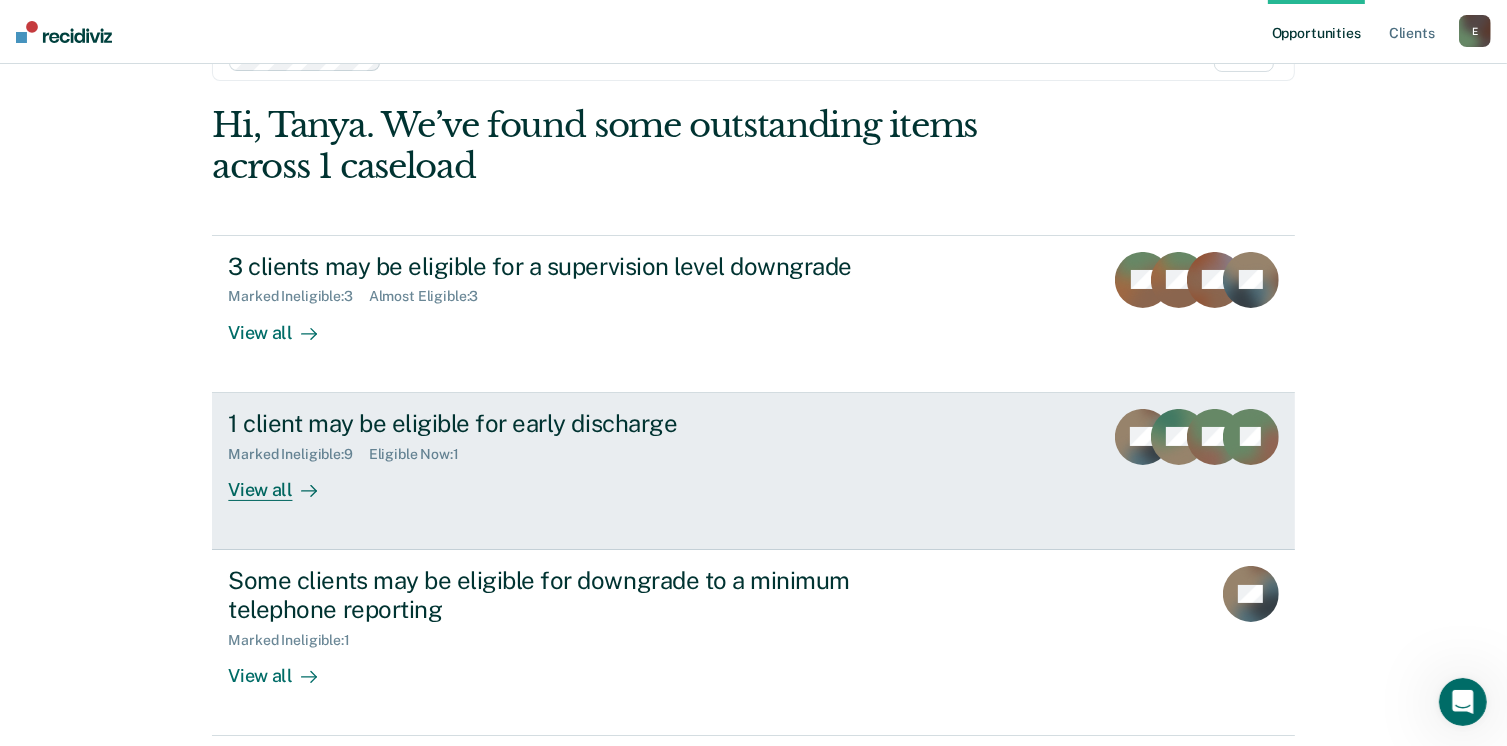 scroll, scrollTop: 100, scrollLeft: 0, axis: vertical 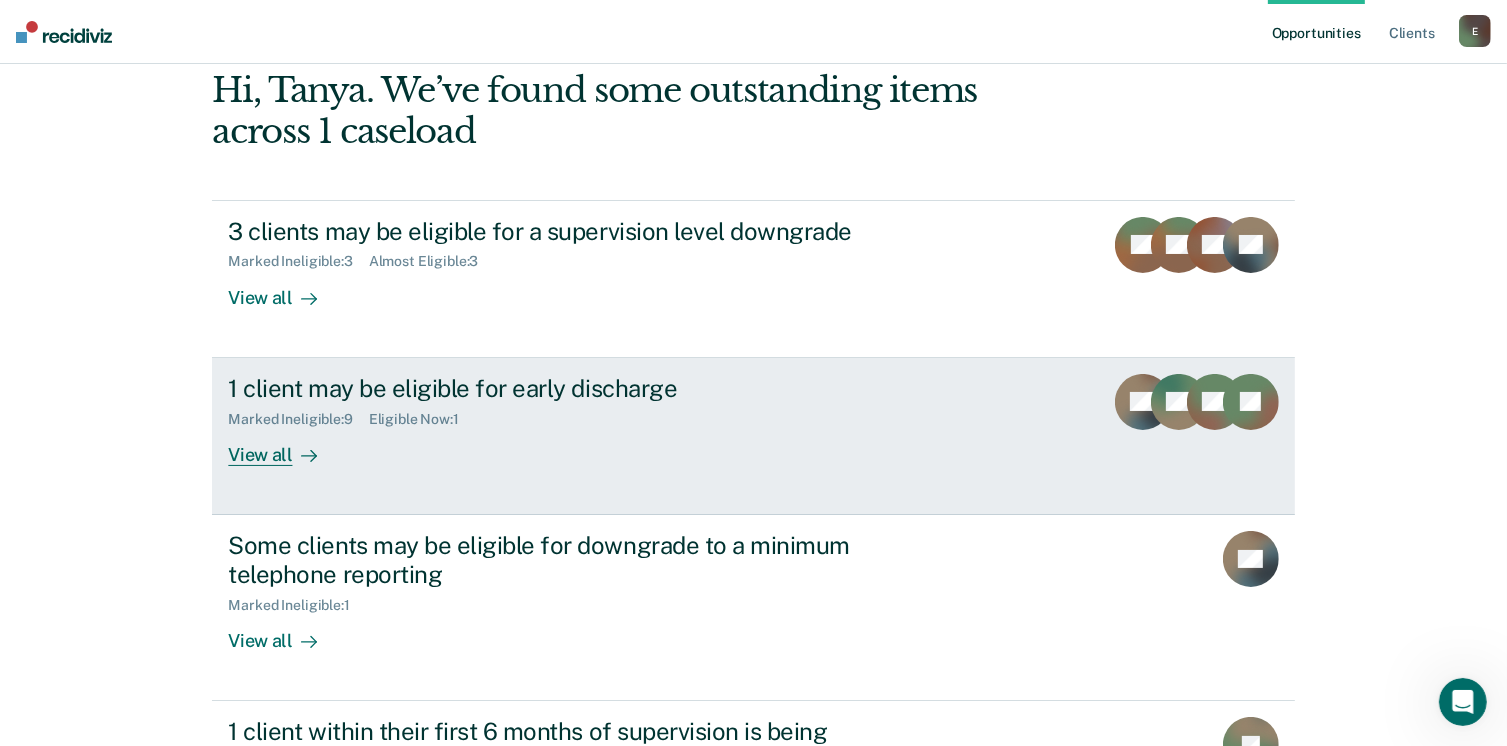 click on "View all" at bounding box center (284, 446) 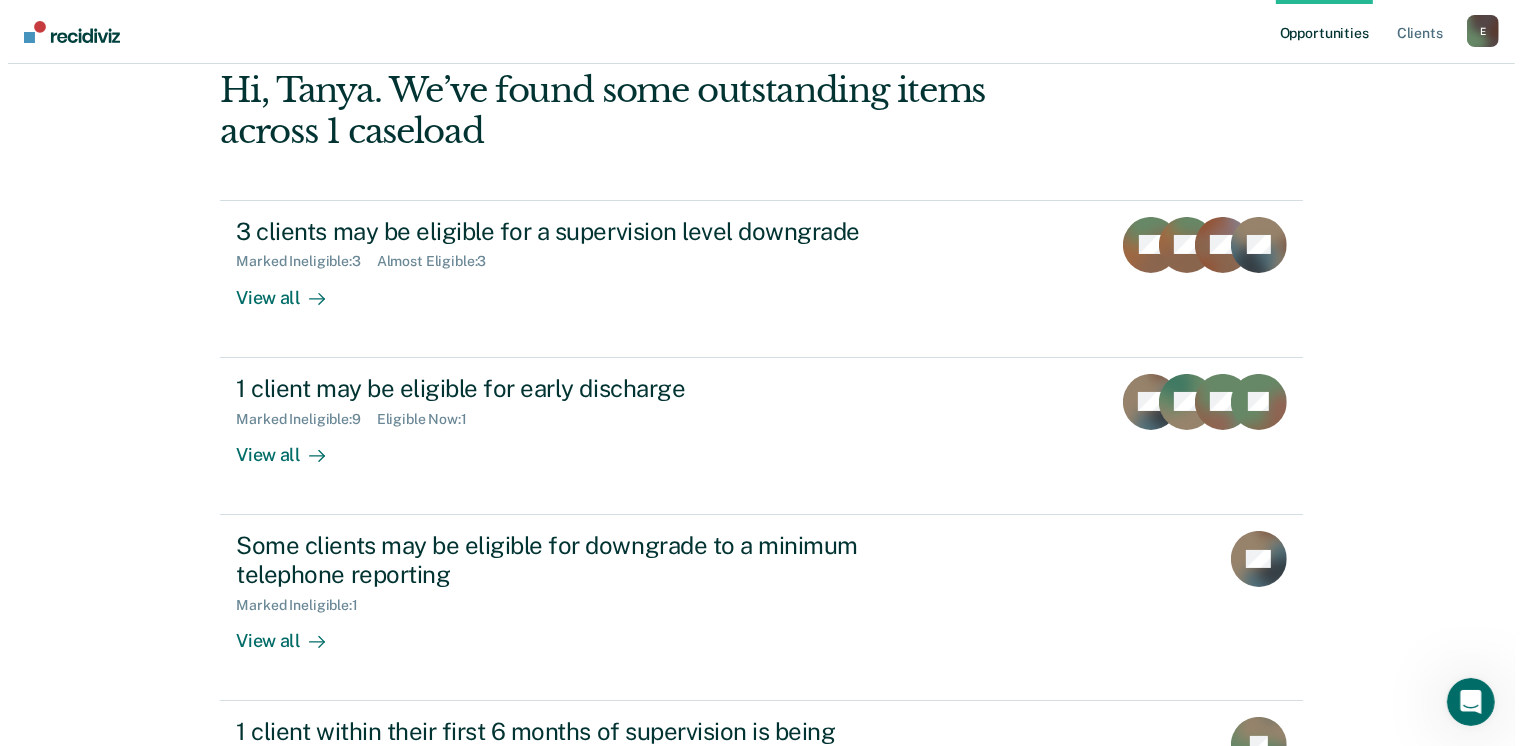 scroll, scrollTop: 0, scrollLeft: 0, axis: both 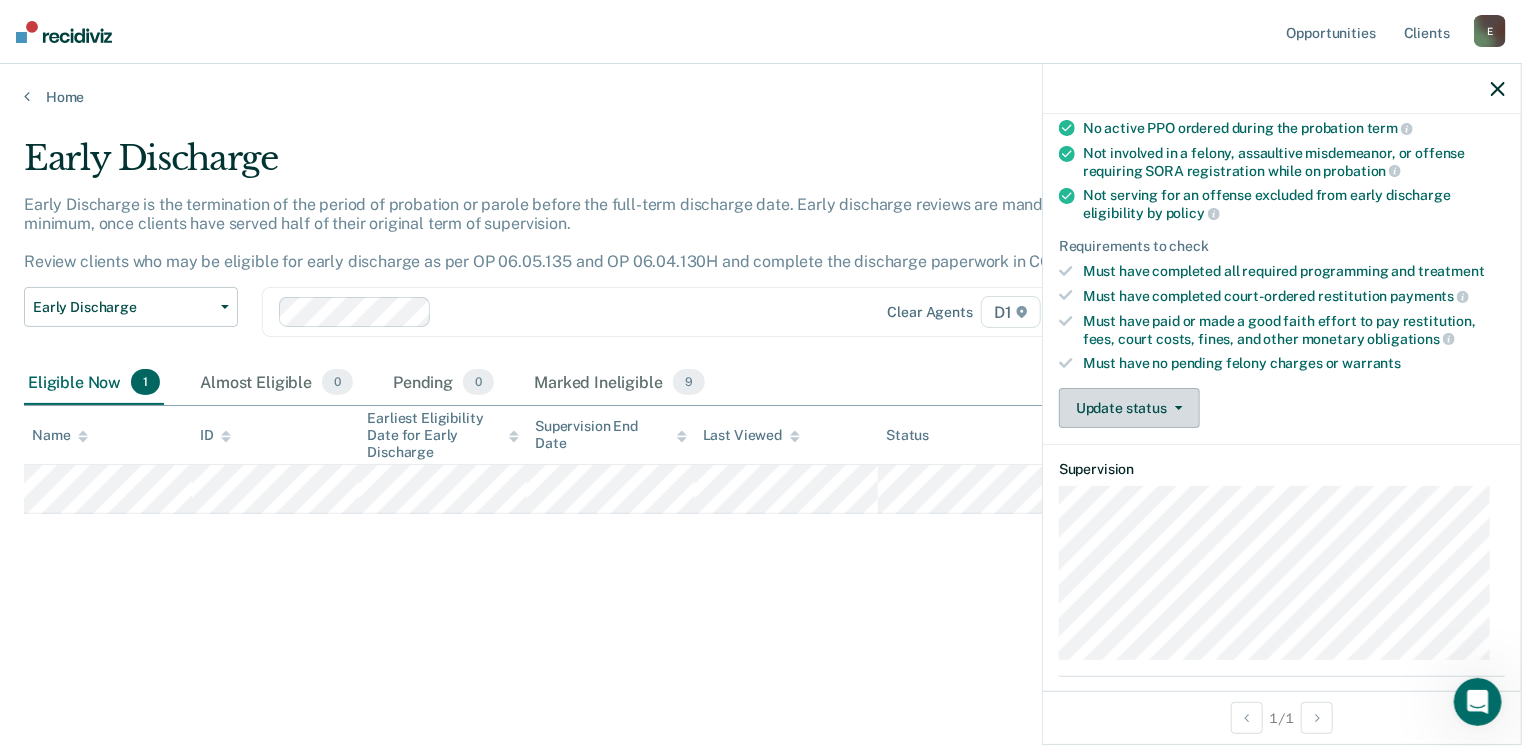 click on "Update status" at bounding box center [1129, 408] 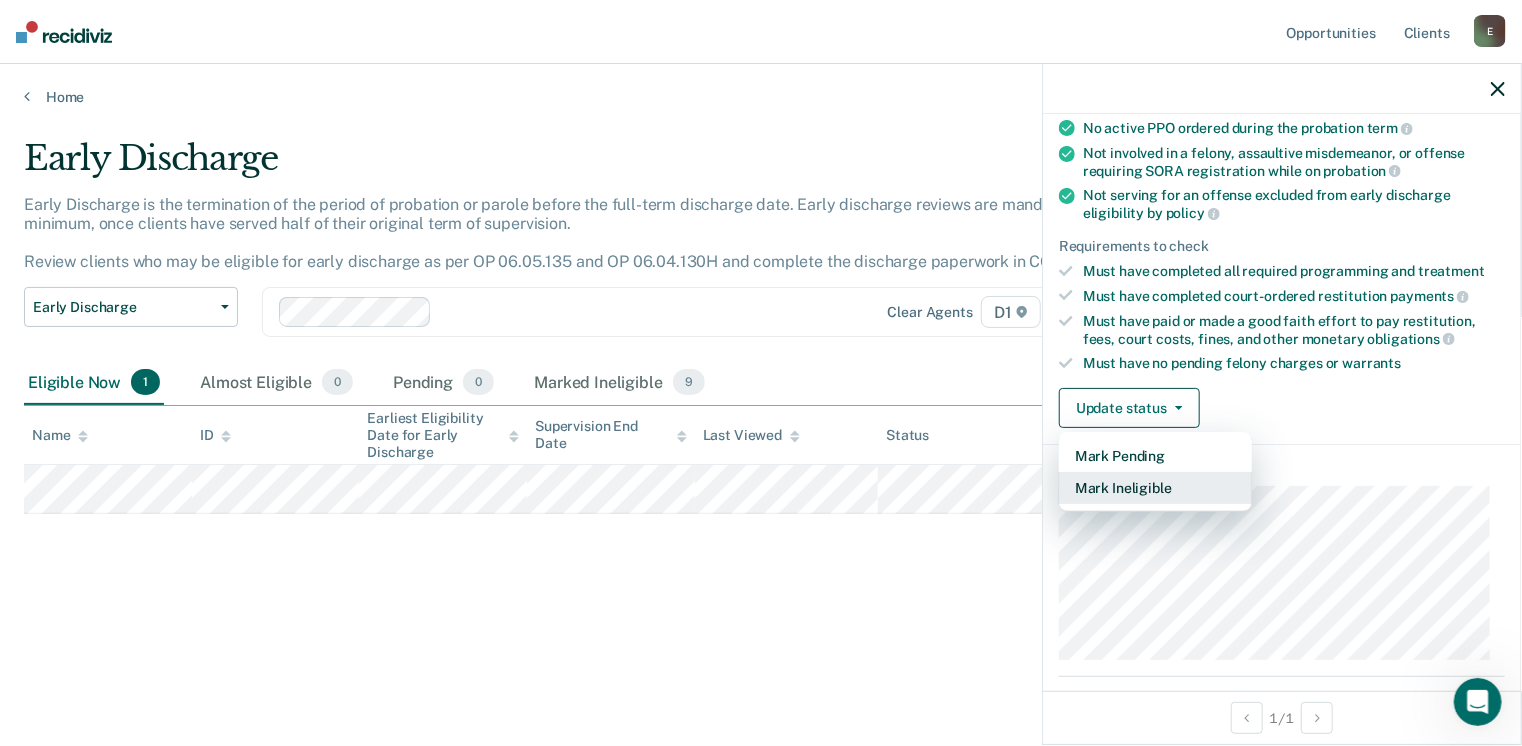 click on "Mark Ineligible" at bounding box center (1155, 488) 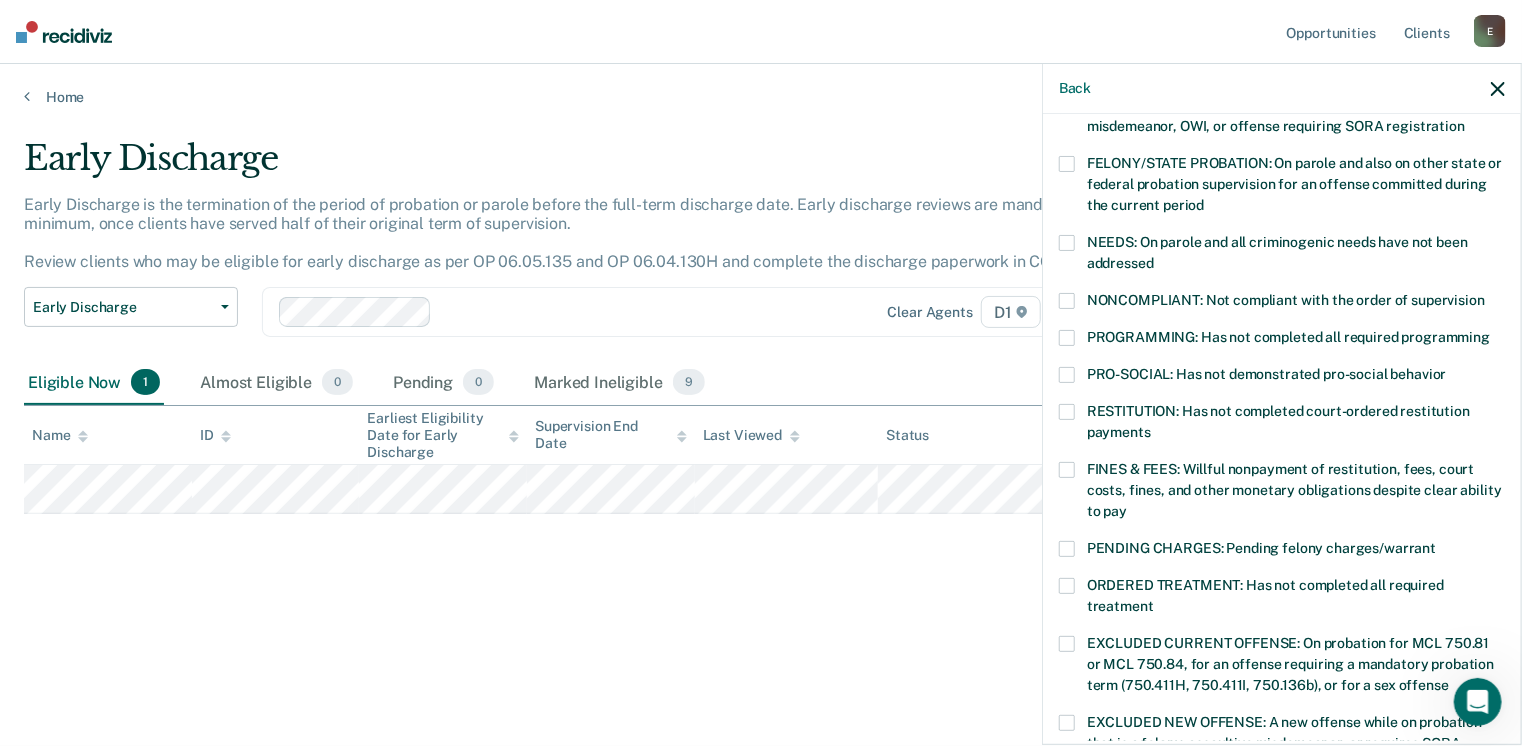 scroll, scrollTop: 300, scrollLeft: 0, axis: vertical 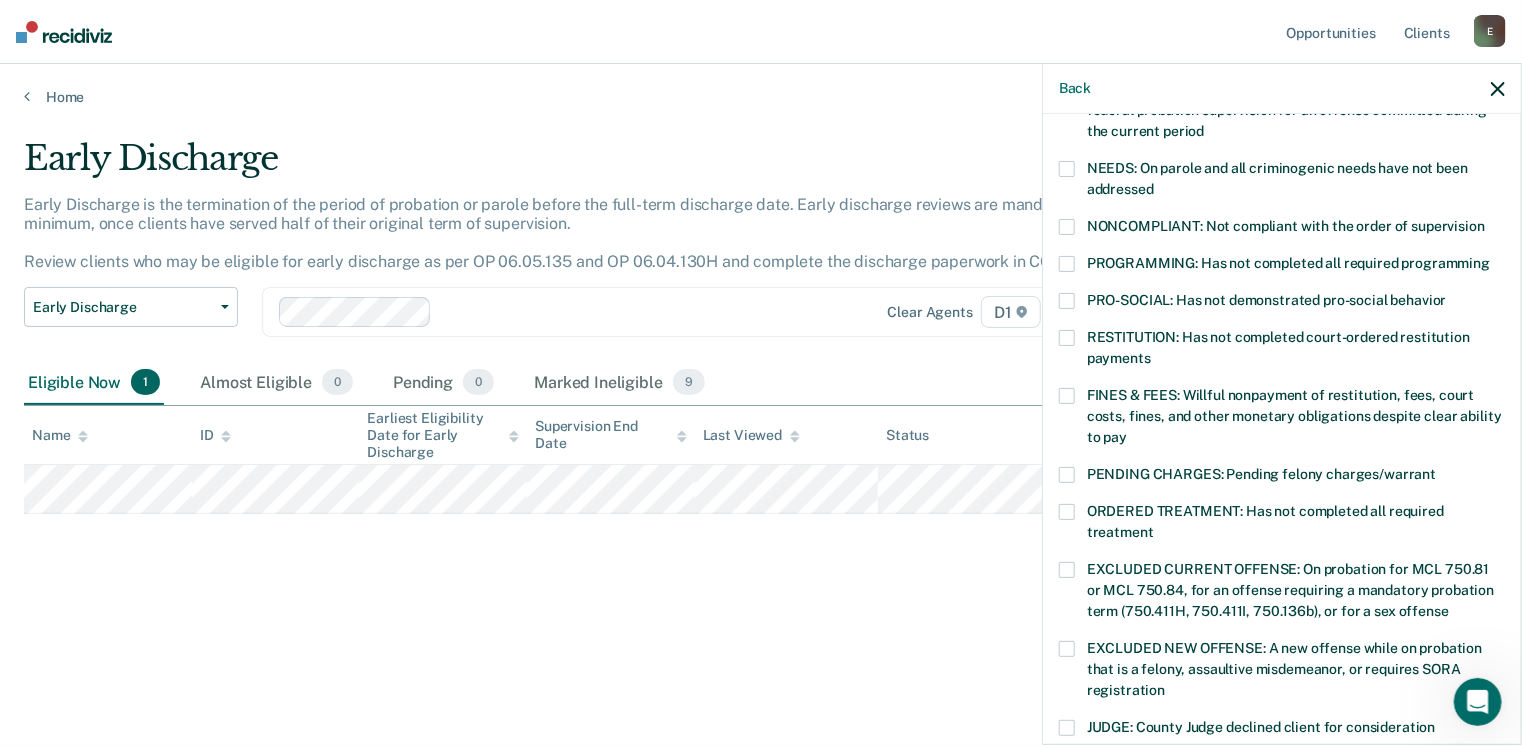 click at bounding box center [1067, 338] 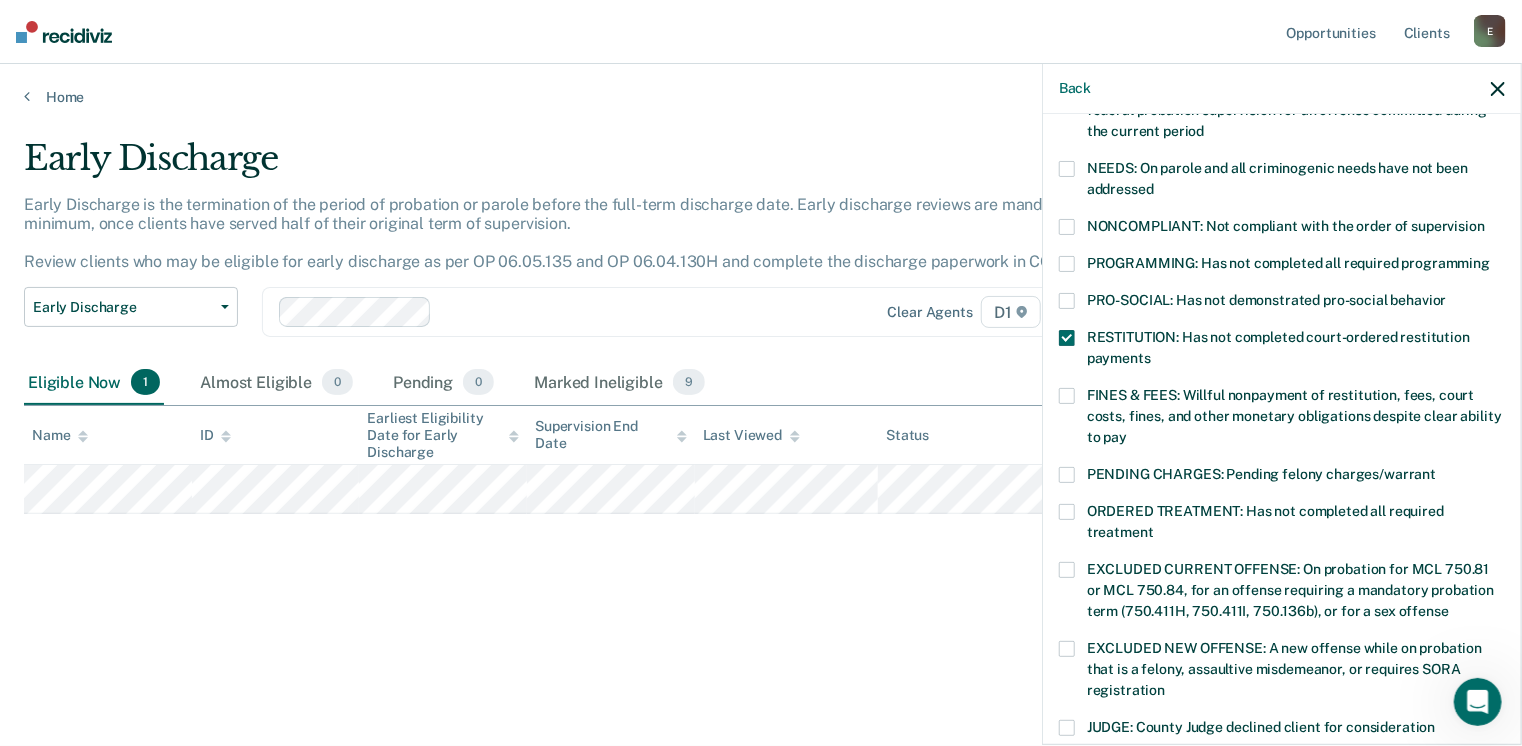 drag, startPoint x: 1072, startPoint y: 390, endPoint x: 1152, endPoint y: 389, distance: 80.00625 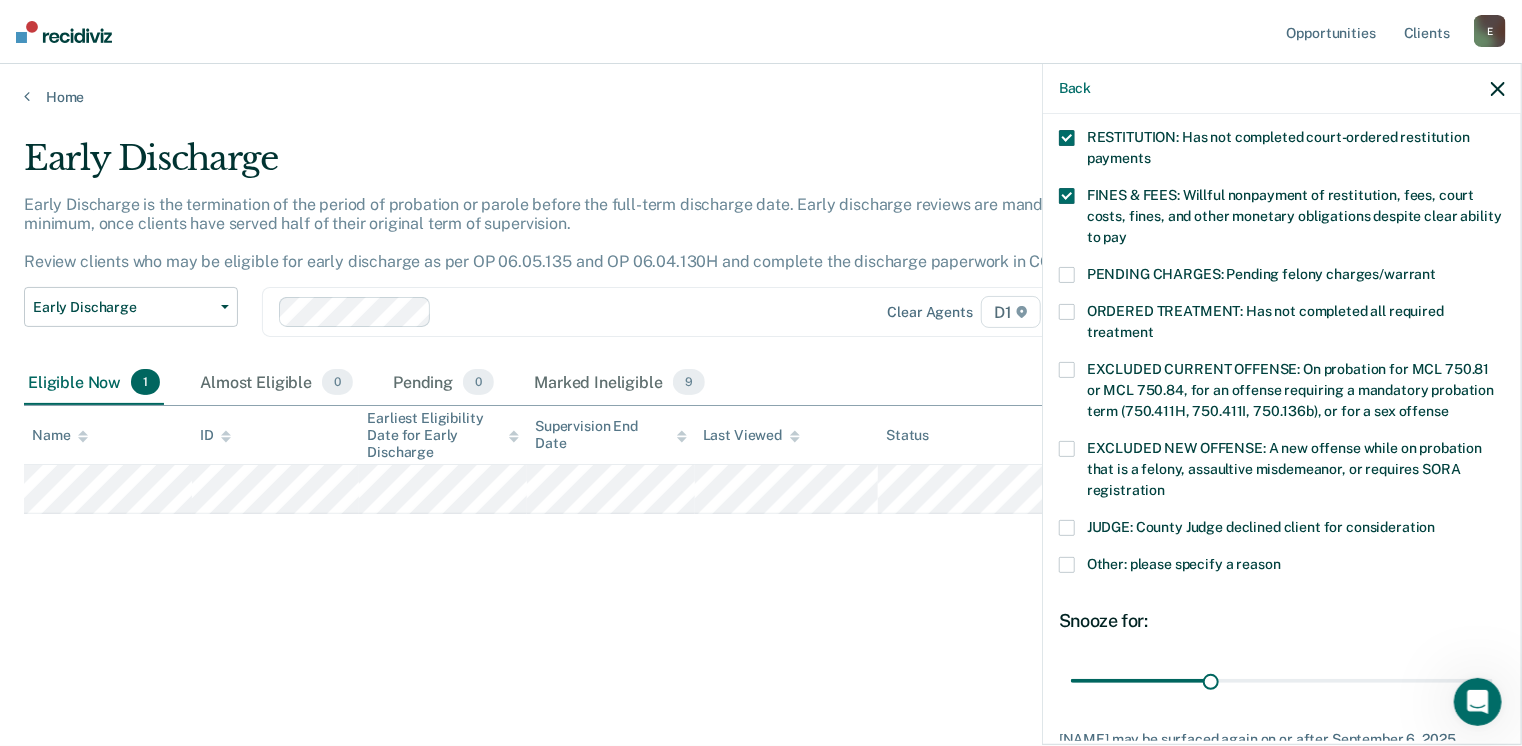 scroll, scrollTop: 600, scrollLeft: 0, axis: vertical 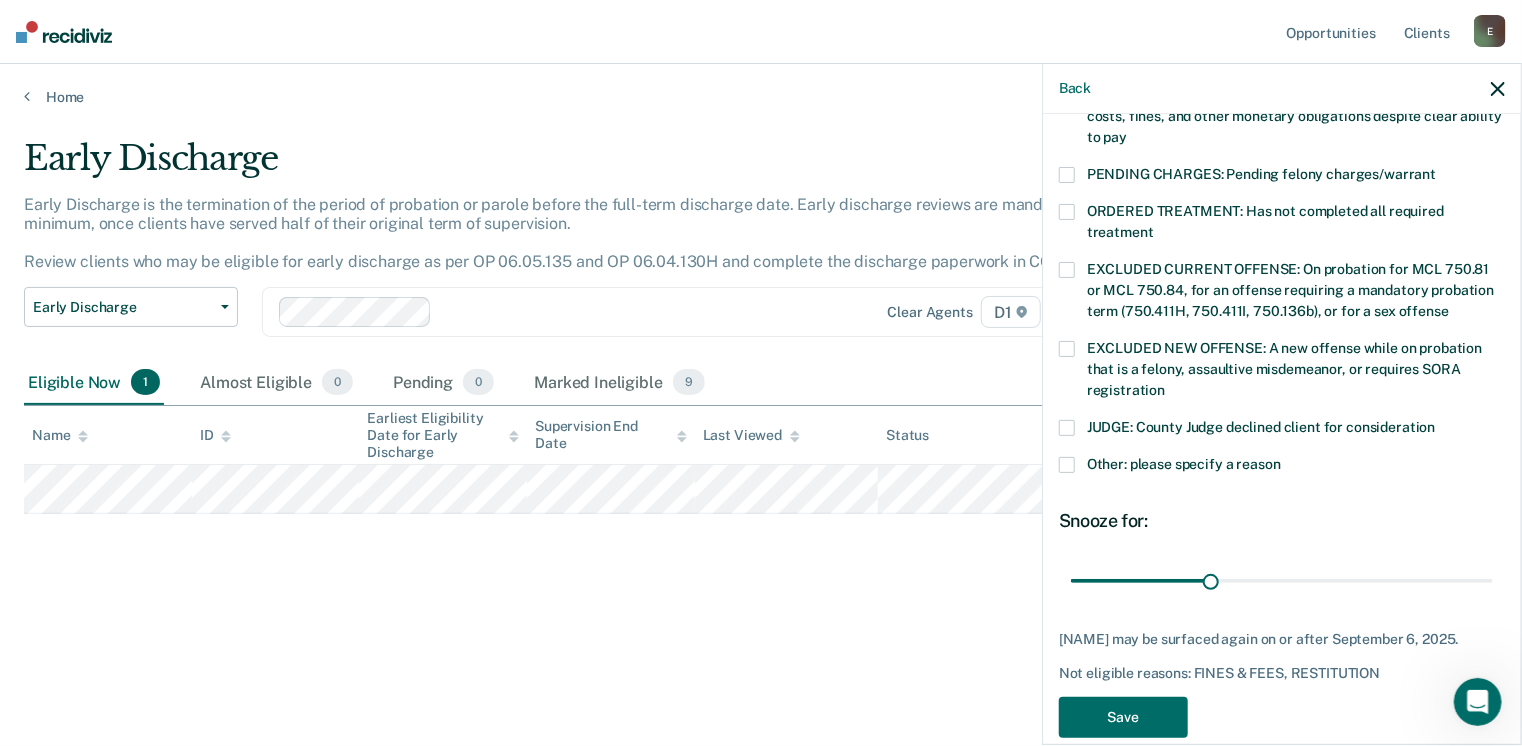 drag, startPoint x: 1068, startPoint y: 461, endPoint x: 1074, endPoint y: 446, distance: 16.155495 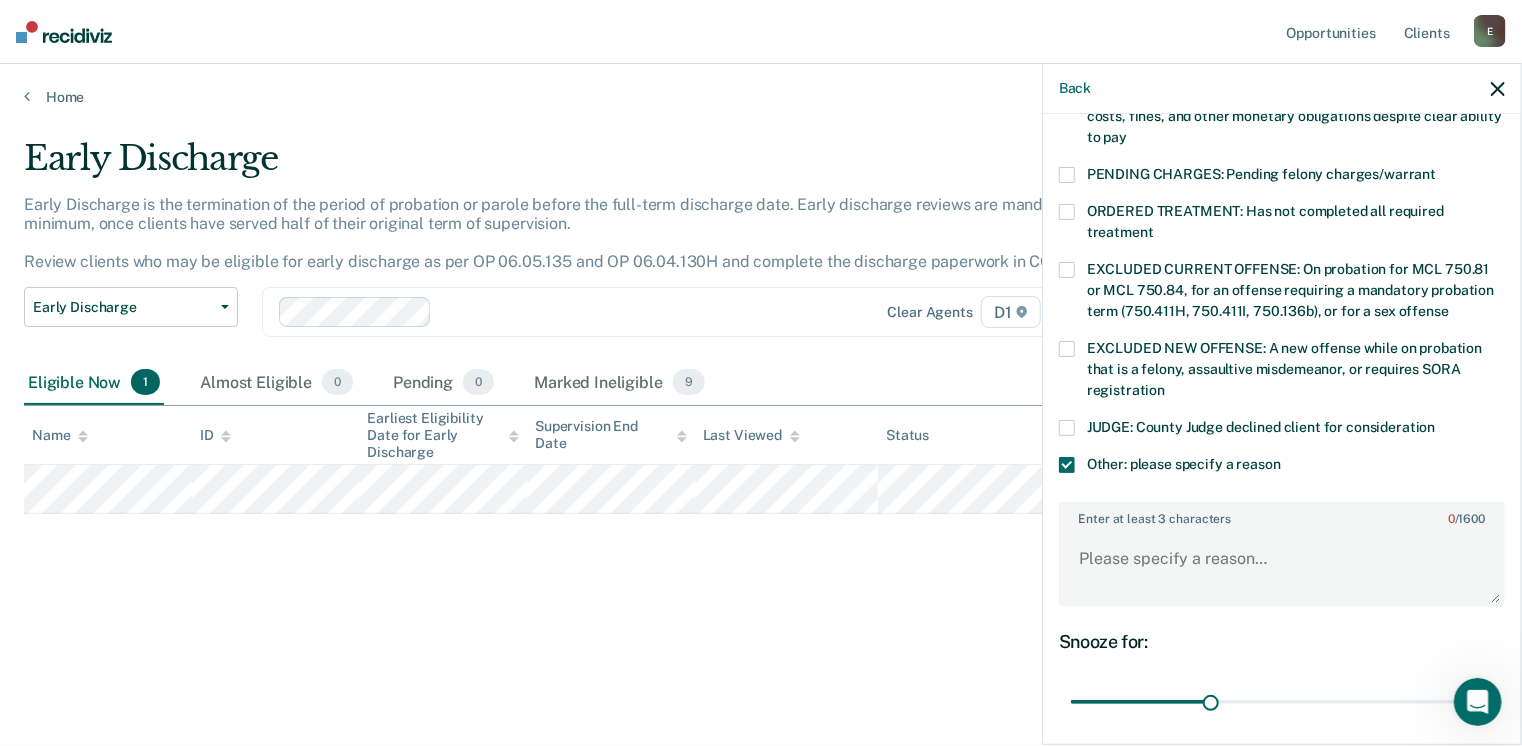 click at bounding box center [1067, 428] 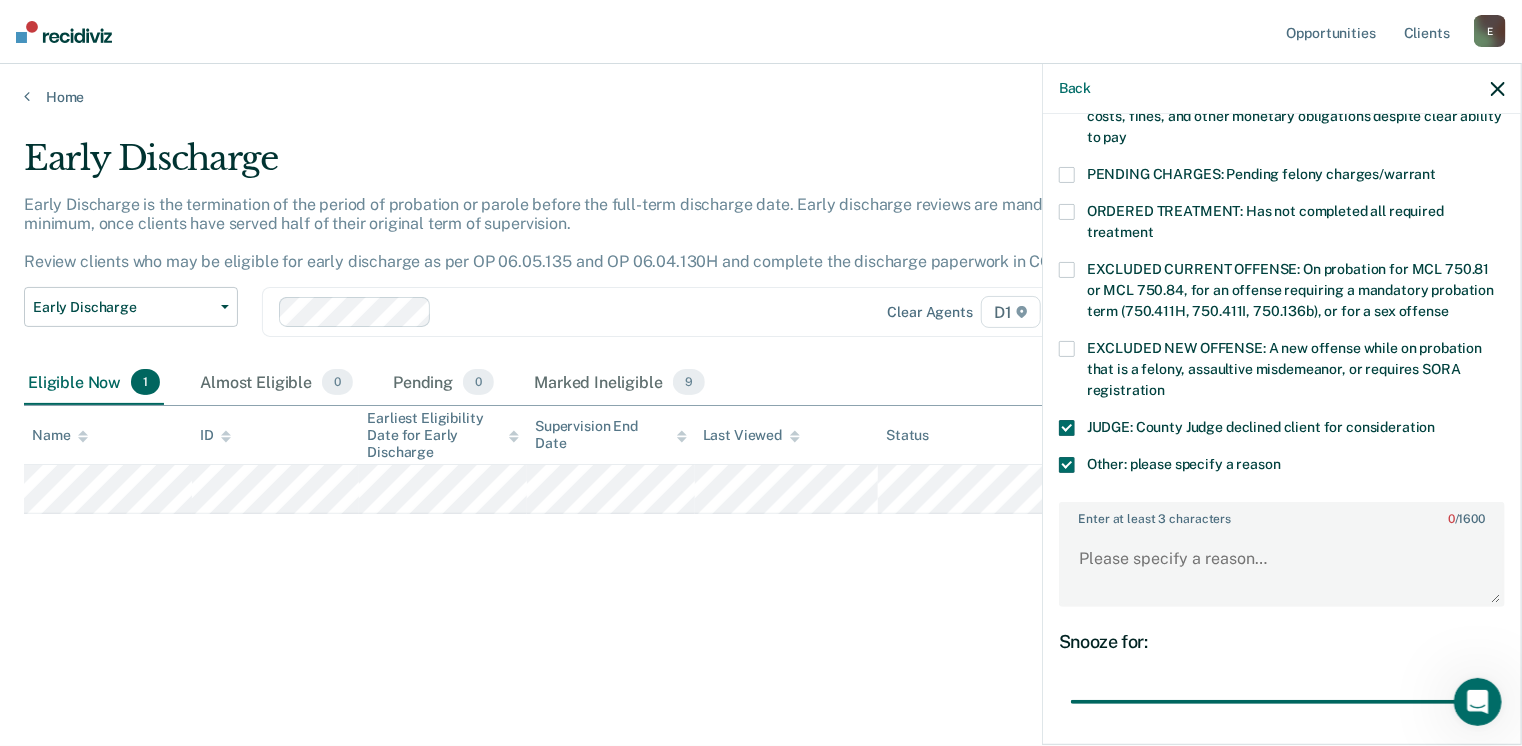 drag, startPoint x: 1204, startPoint y: 695, endPoint x: 1451, endPoint y: 519, distance: 303.29028 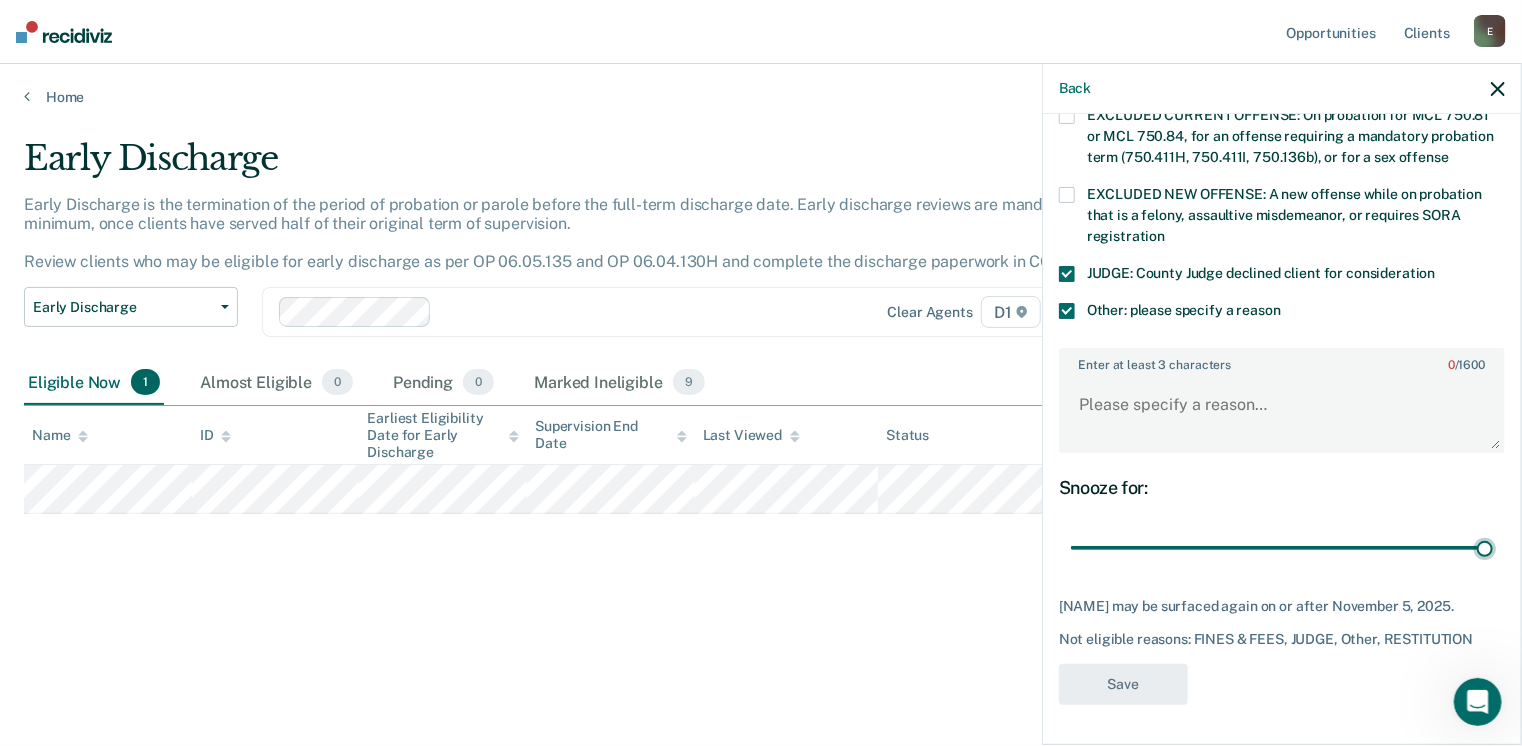 scroll, scrollTop: 766, scrollLeft: 0, axis: vertical 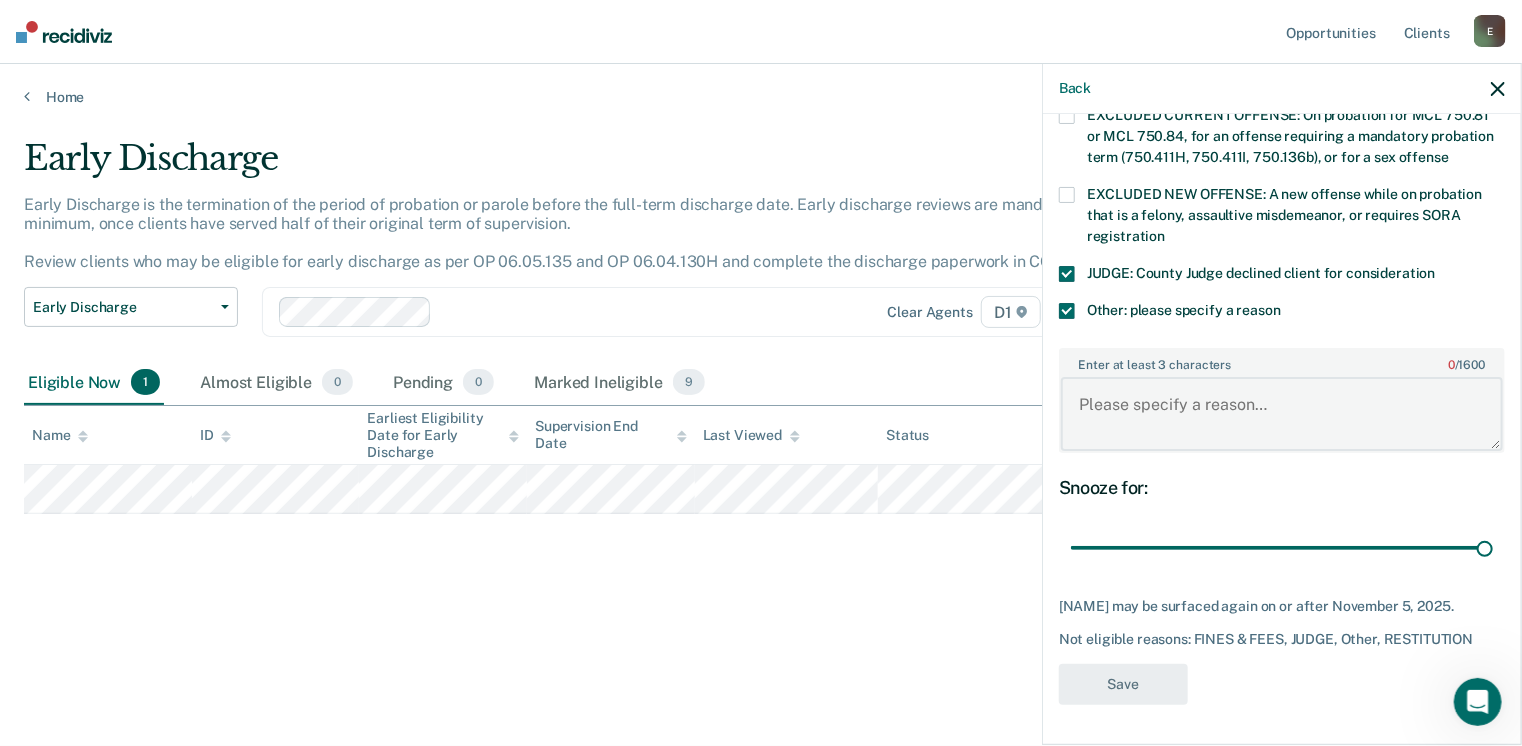 click on "Enter at least 3 characters 0  /  1600" at bounding box center (1282, 414) 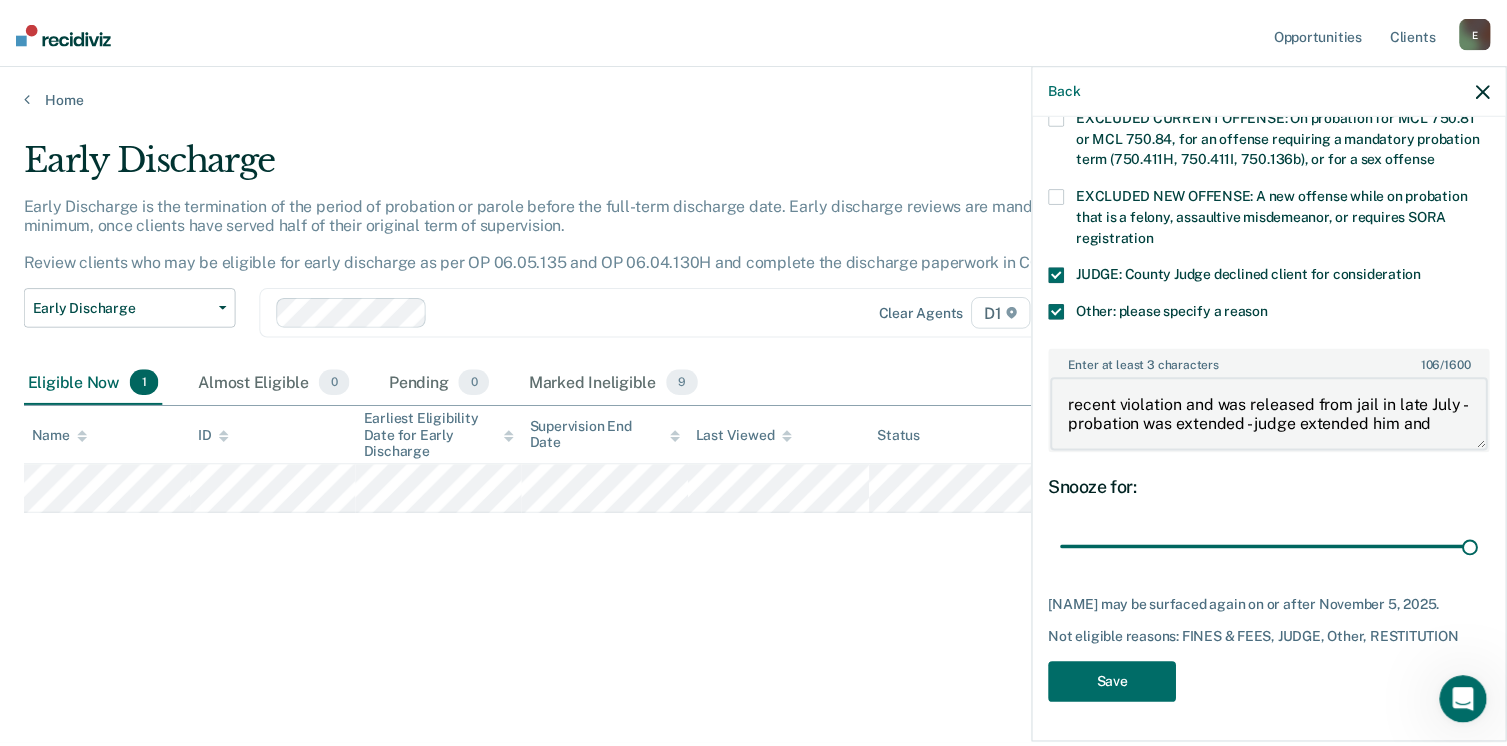 scroll, scrollTop: 3, scrollLeft: 0, axis: vertical 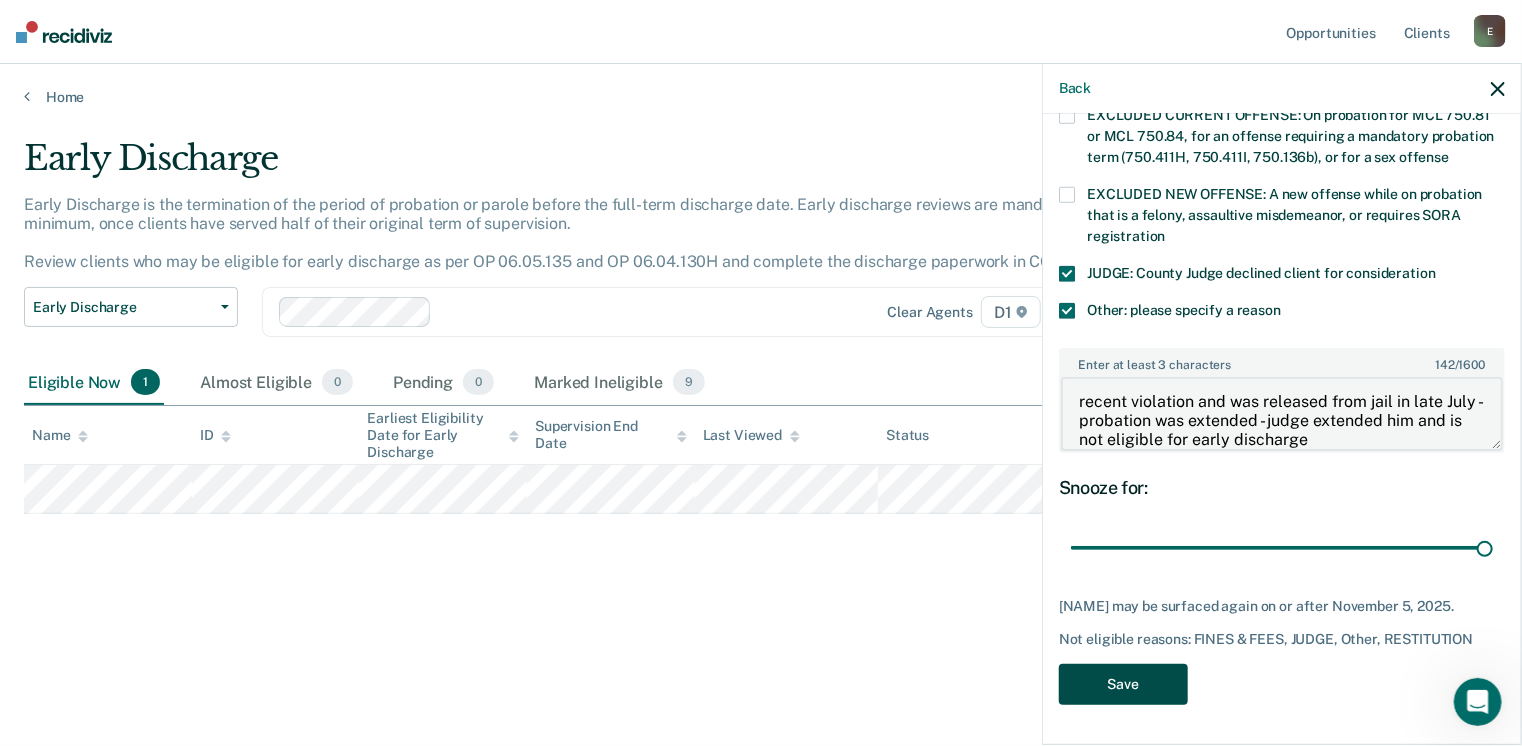 type on "recent violation and was released from jail in late July - probation was extended - judge extended him and is not eligible for early discharge" 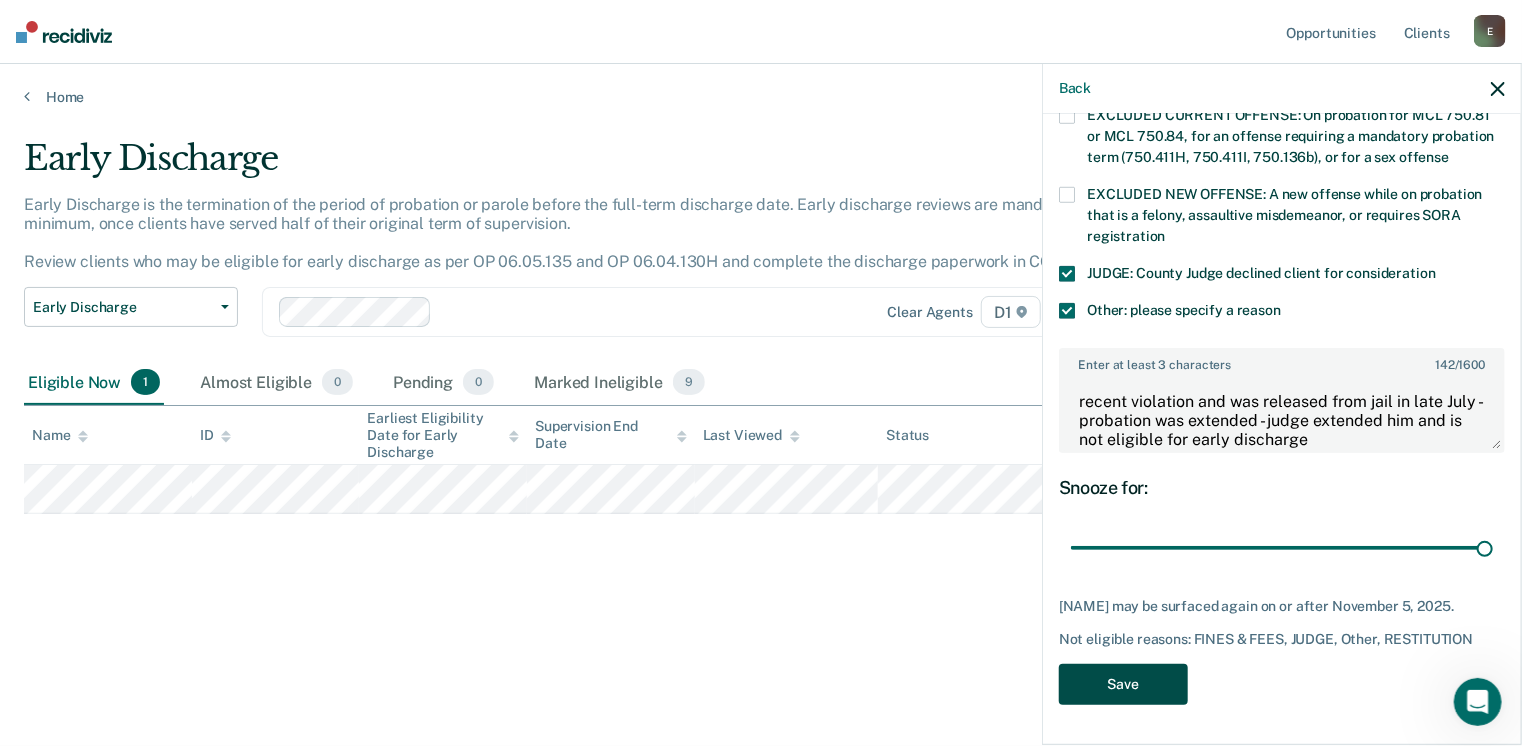 click on "Save" at bounding box center (1123, 684) 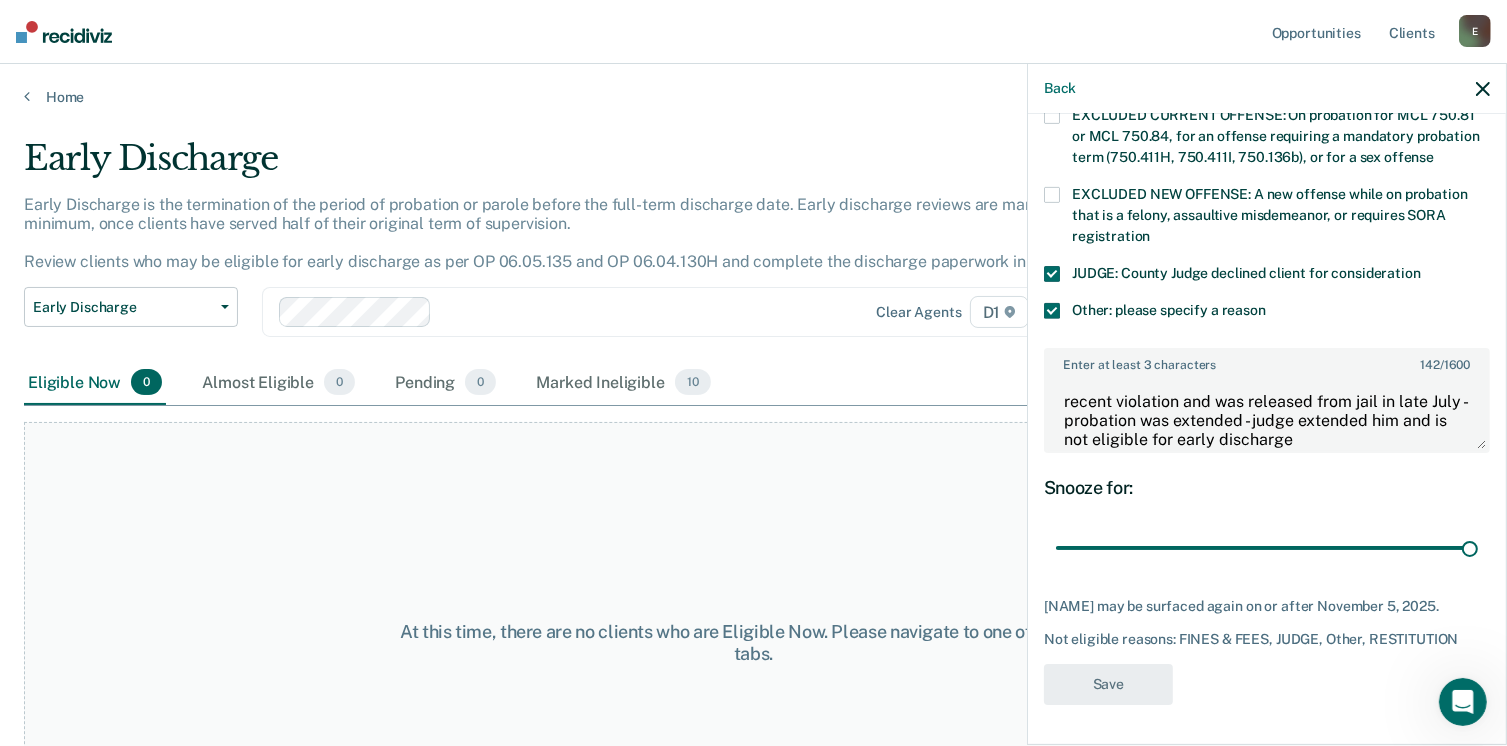 scroll, scrollTop: 623, scrollLeft: 0, axis: vertical 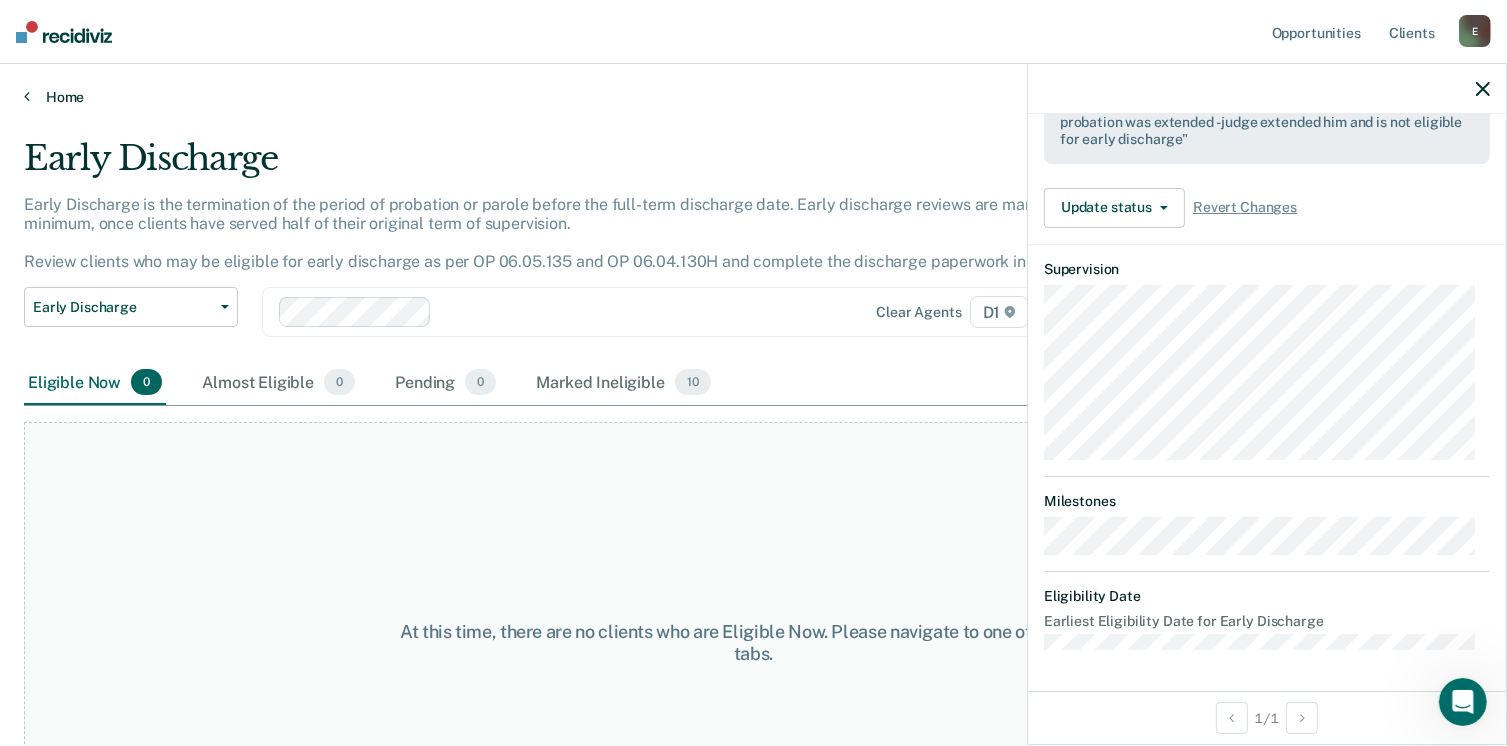 click on "Home" at bounding box center (753, 97) 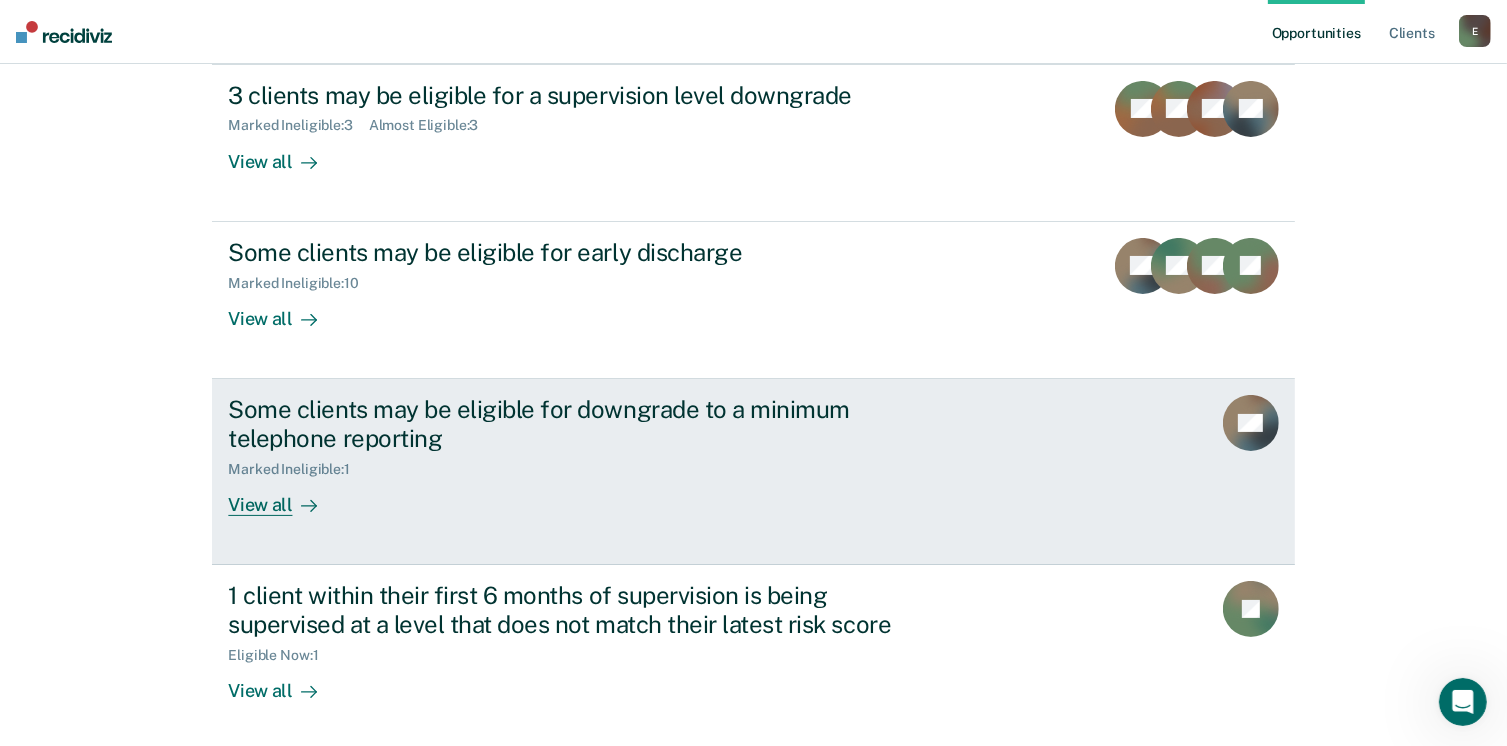scroll, scrollTop: 300, scrollLeft: 0, axis: vertical 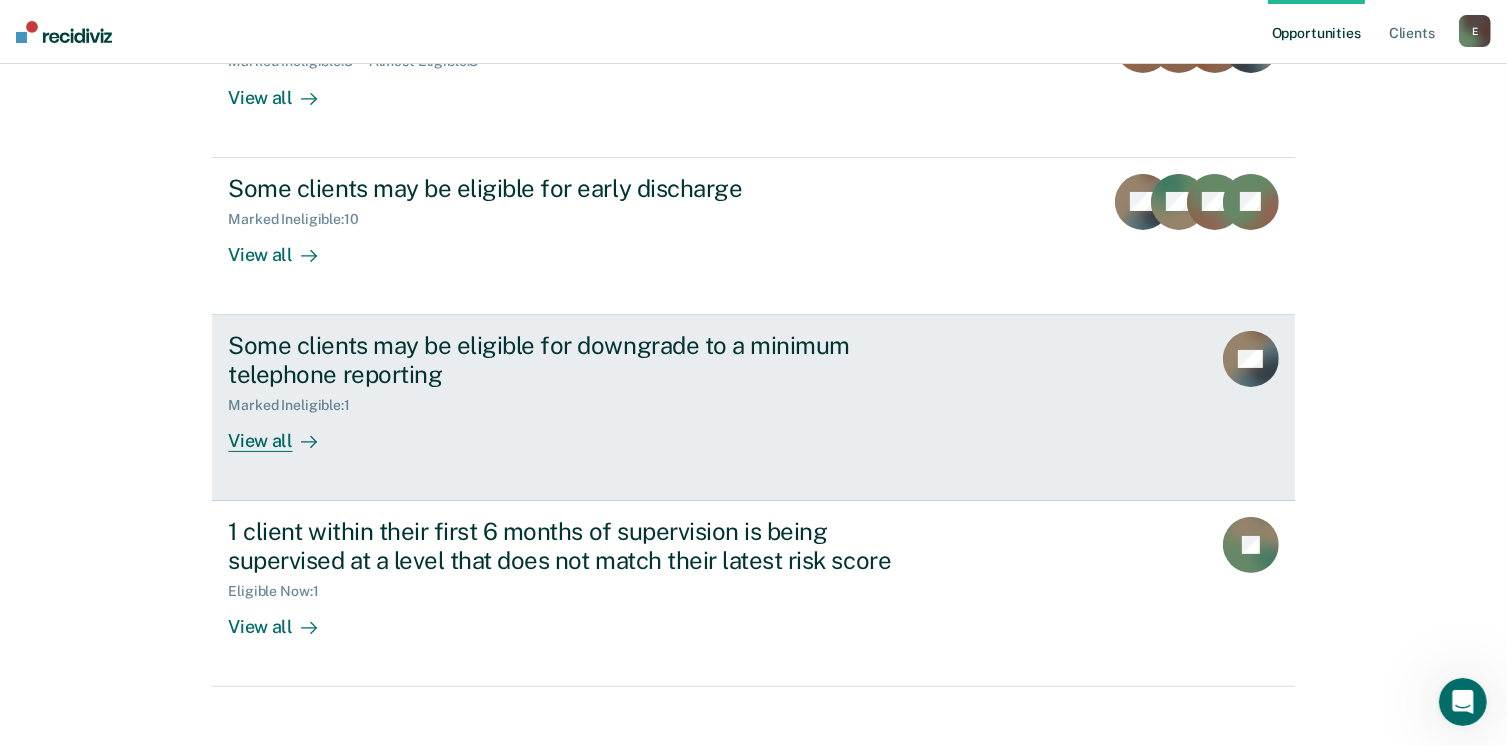 click on "View all" at bounding box center [284, 432] 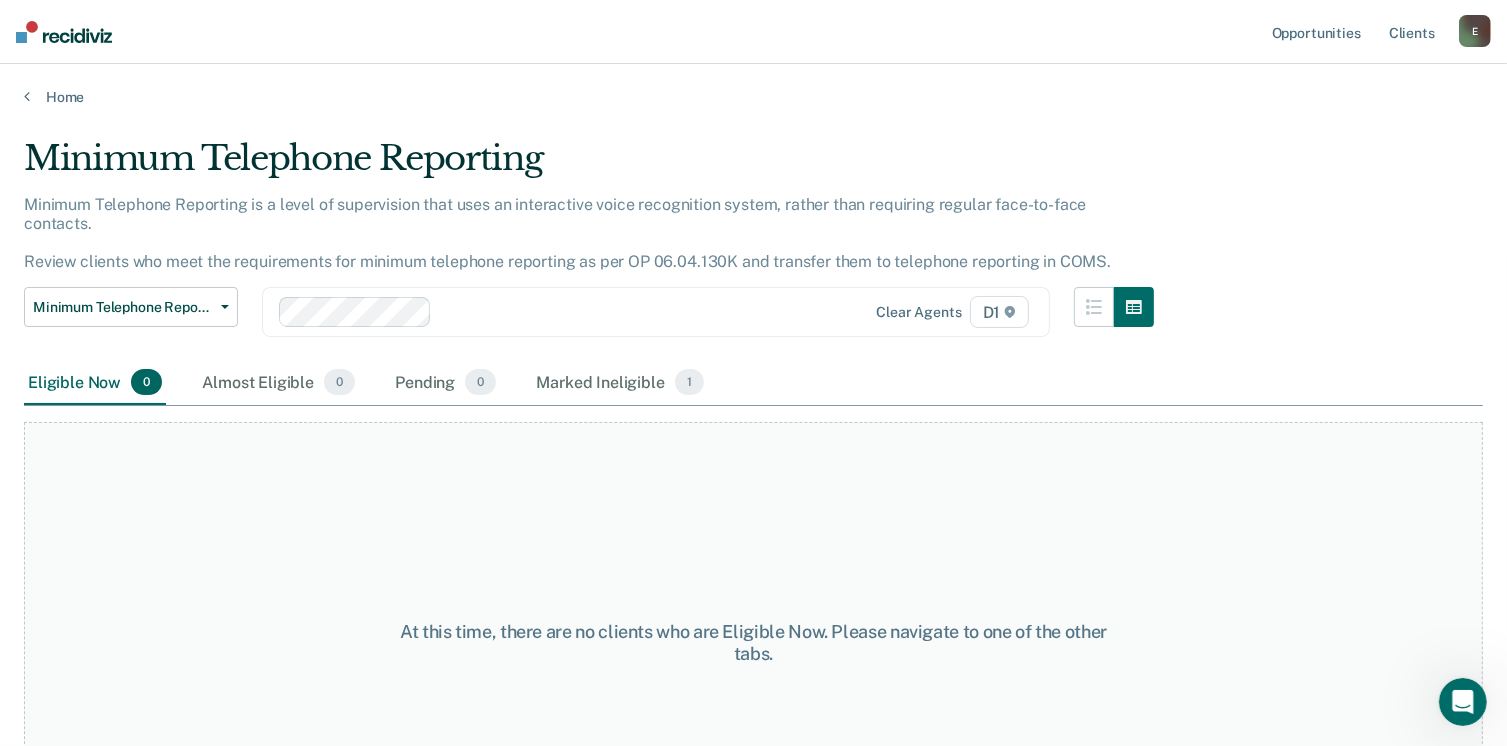click on "Home" at bounding box center [753, 85] 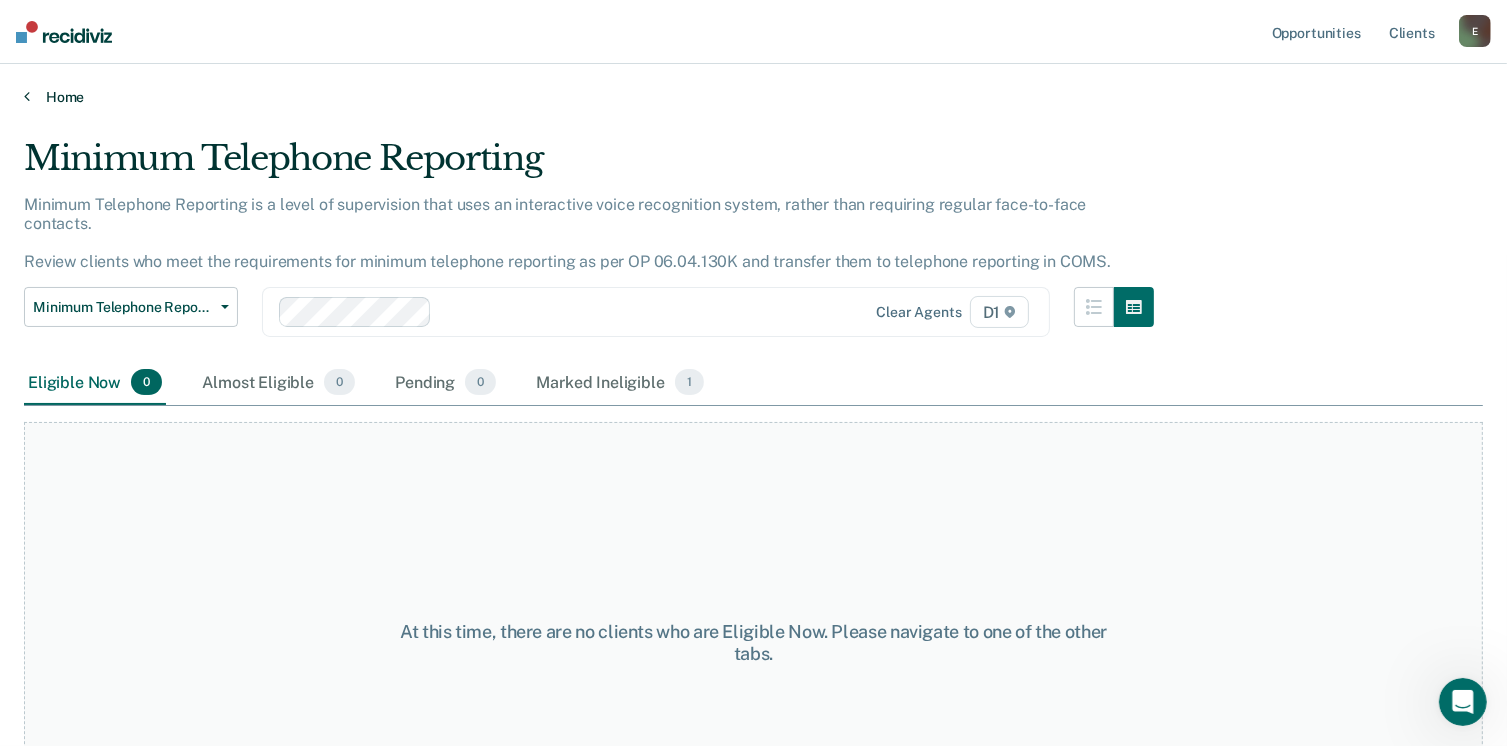click at bounding box center (27, 96) 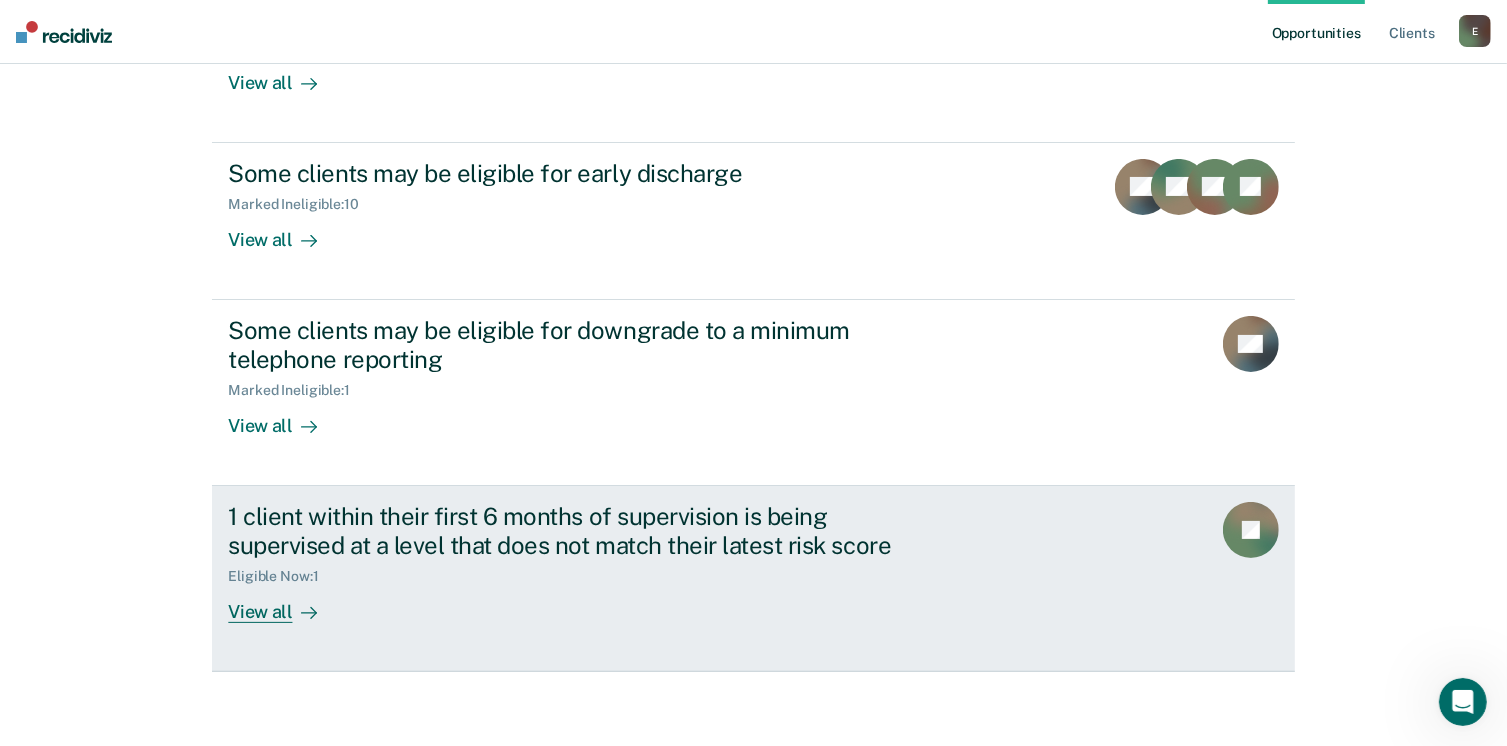 scroll, scrollTop: 319, scrollLeft: 0, axis: vertical 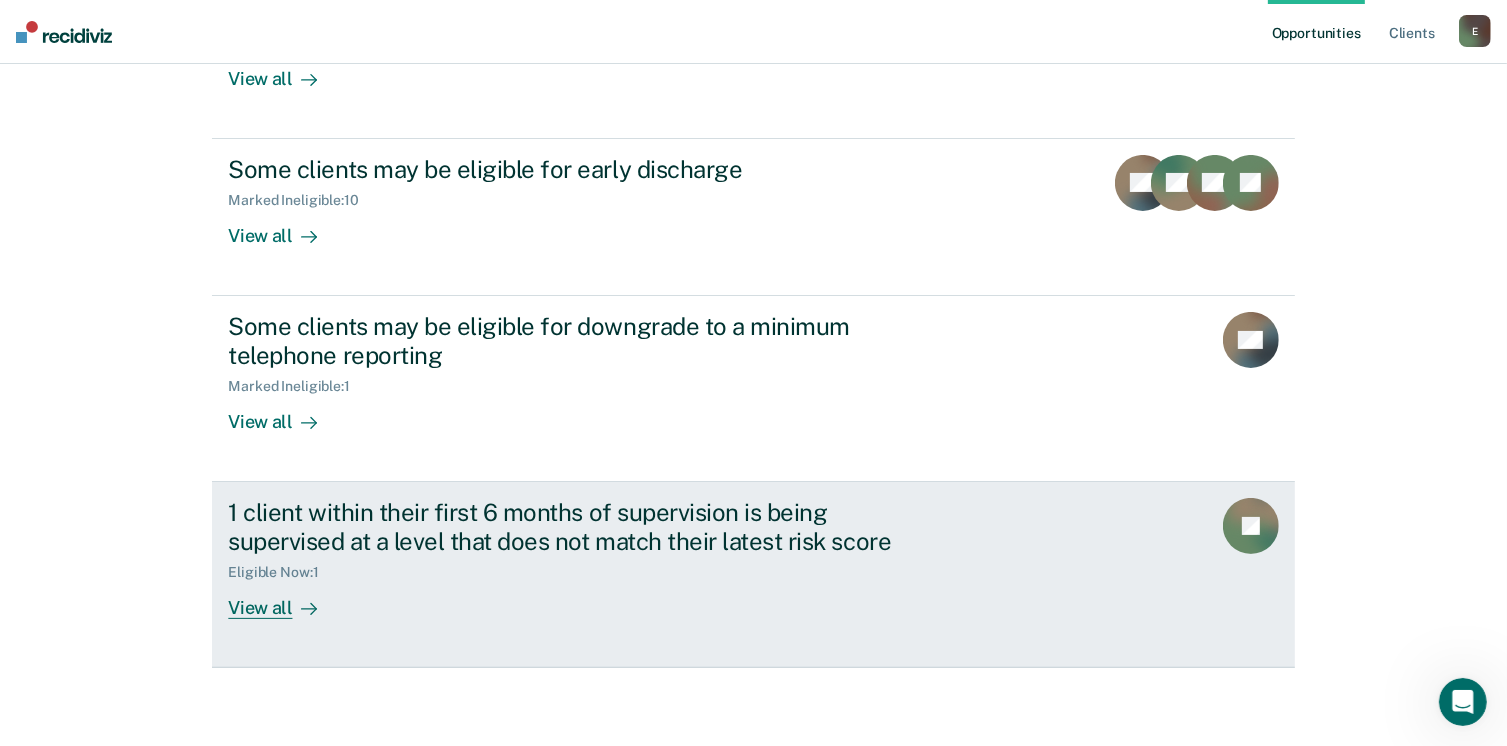 click on "View all" at bounding box center (284, 599) 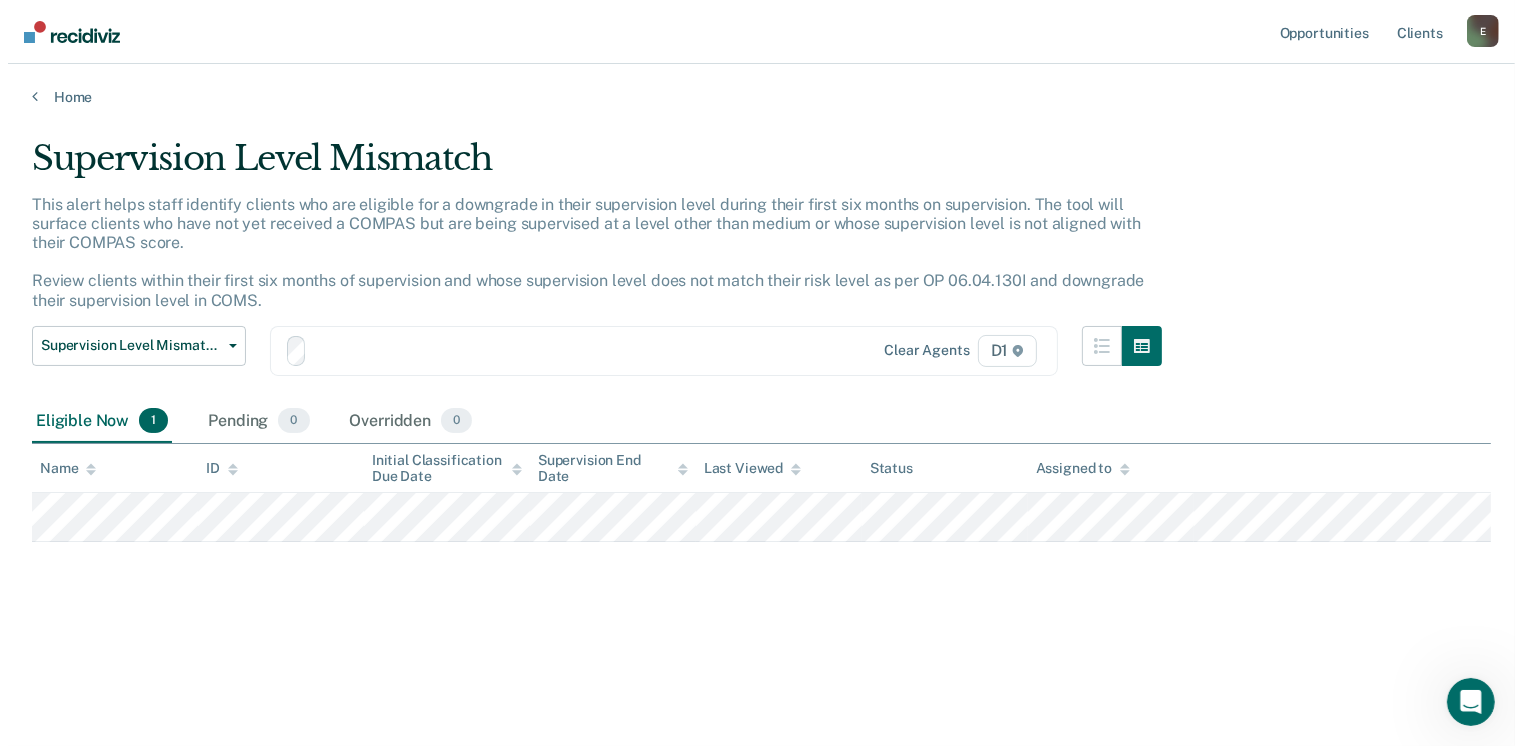 scroll, scrollTop: 0, scrollLeft: 0, axis: both 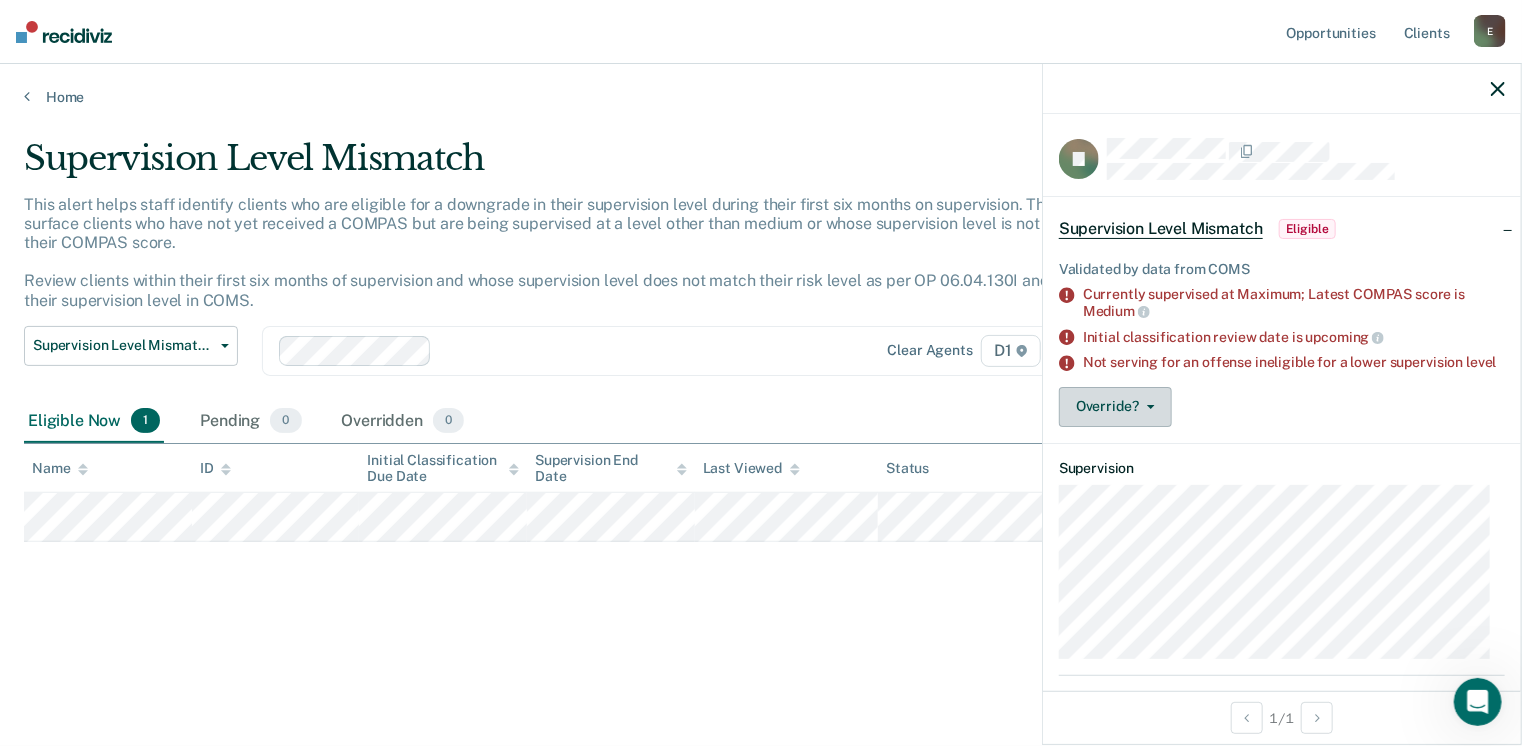 click on "Override?" at bounding box center (1115, 407) 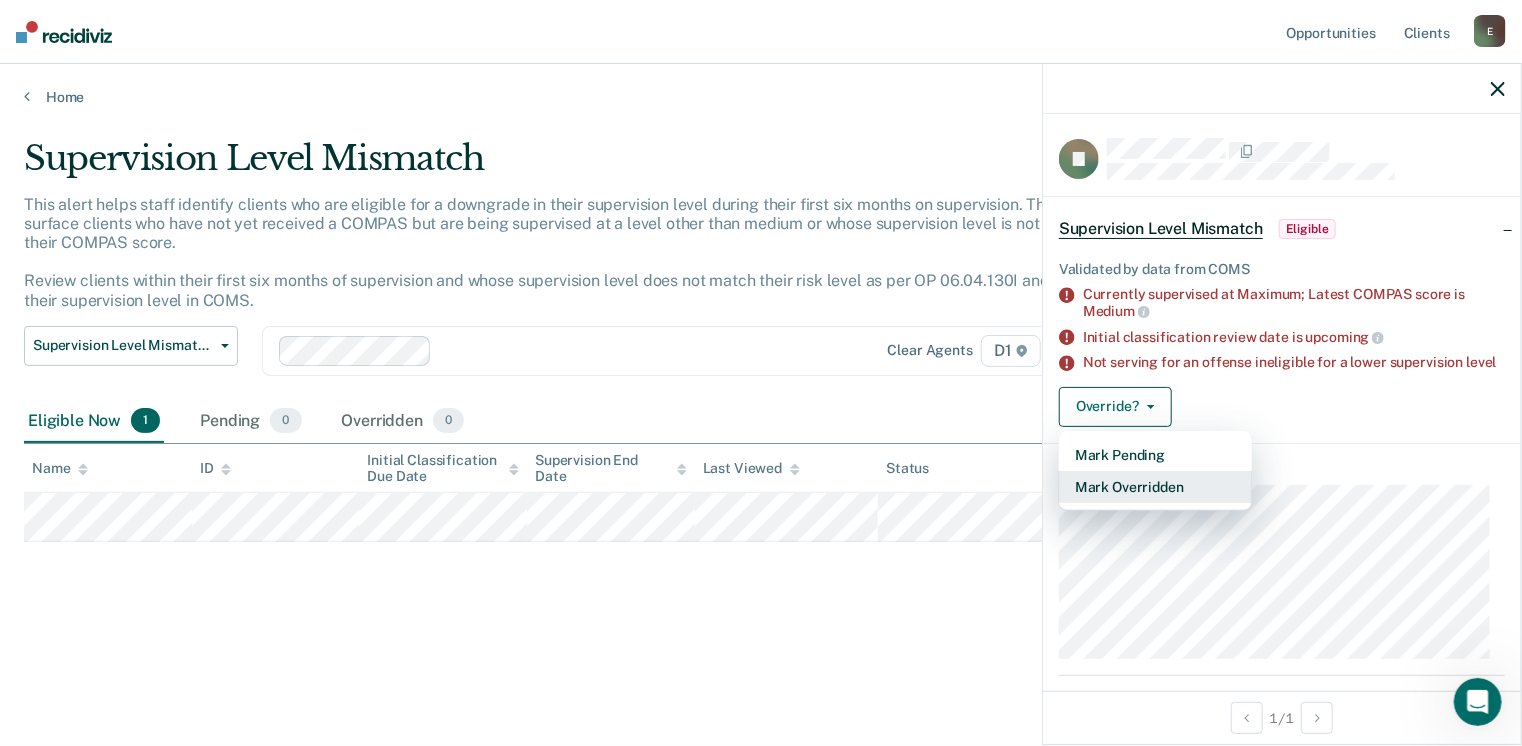 click on "Mark Overridden" at bounding box center (1155, 487) 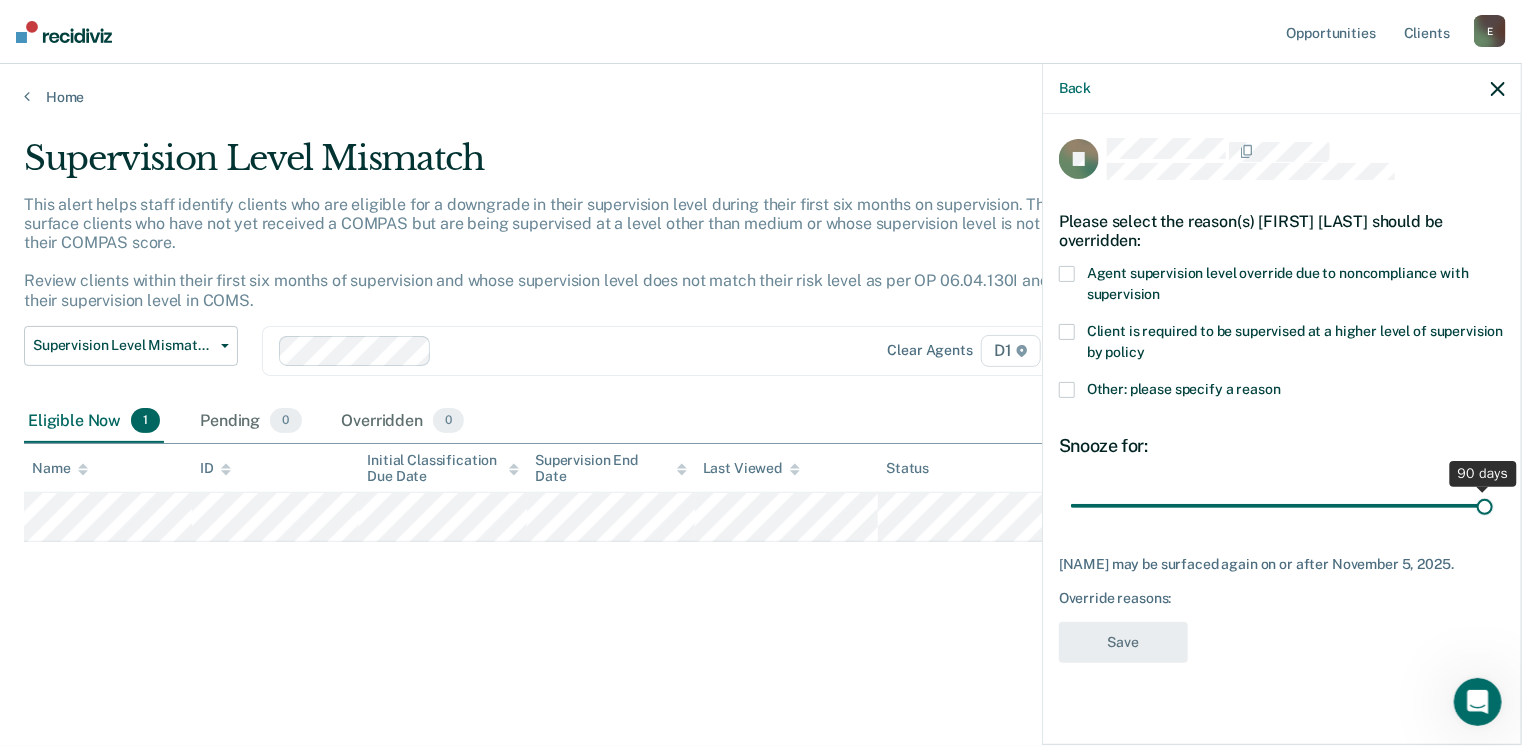 drag, startPoint x: 1212, startPoint y: 497, endPoint x: 1527, endPoint y: 469, distance: 316.242 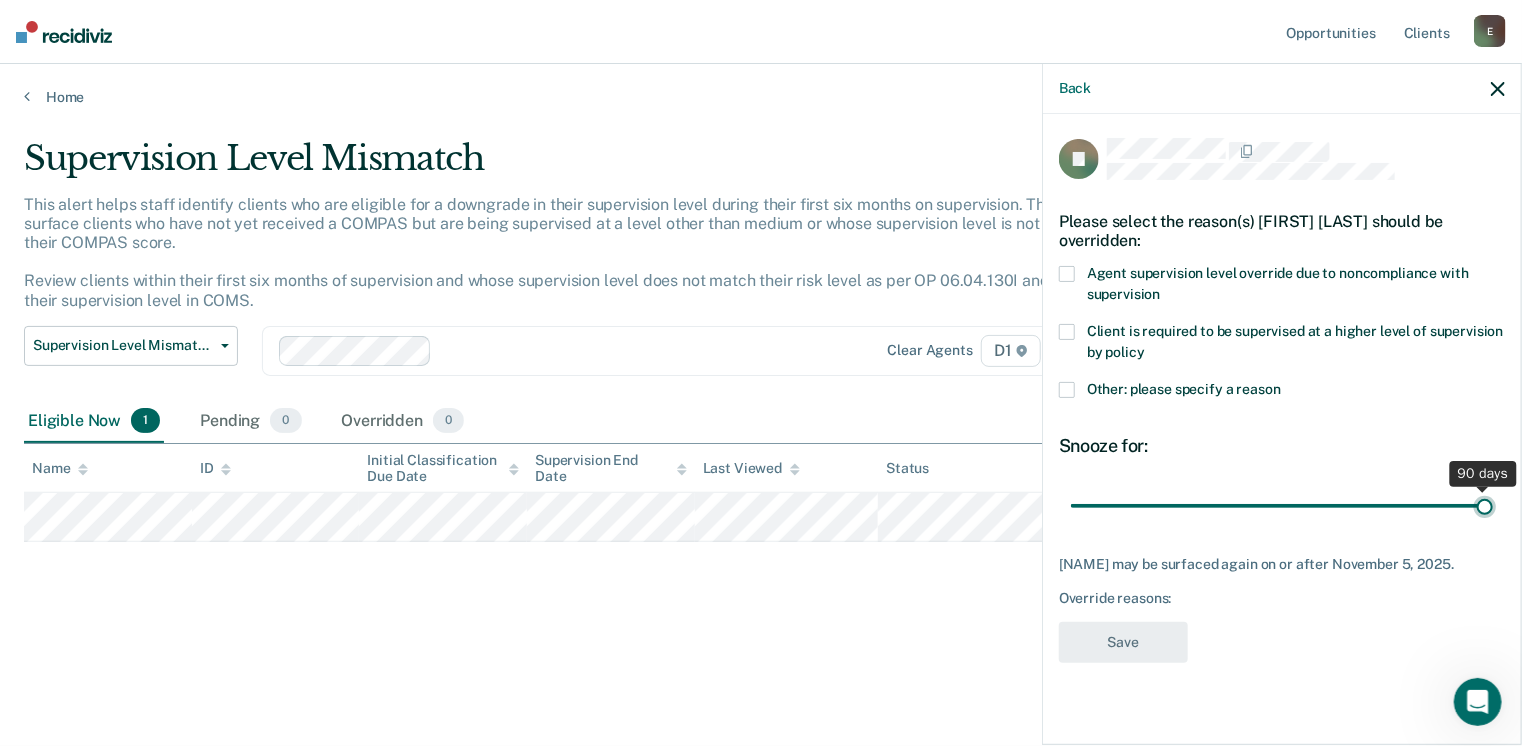 type on "90" 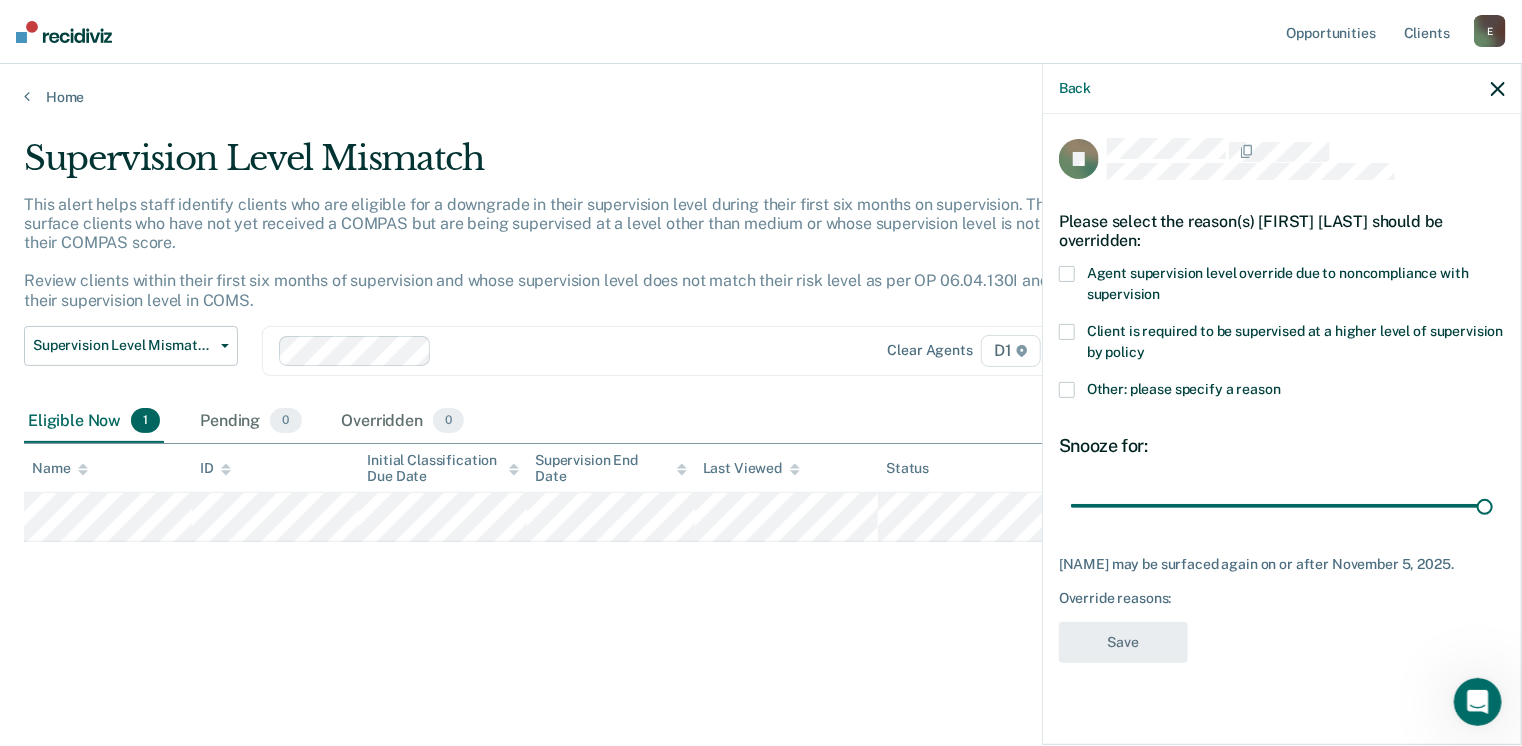 click at bounding box center (1067, 274) 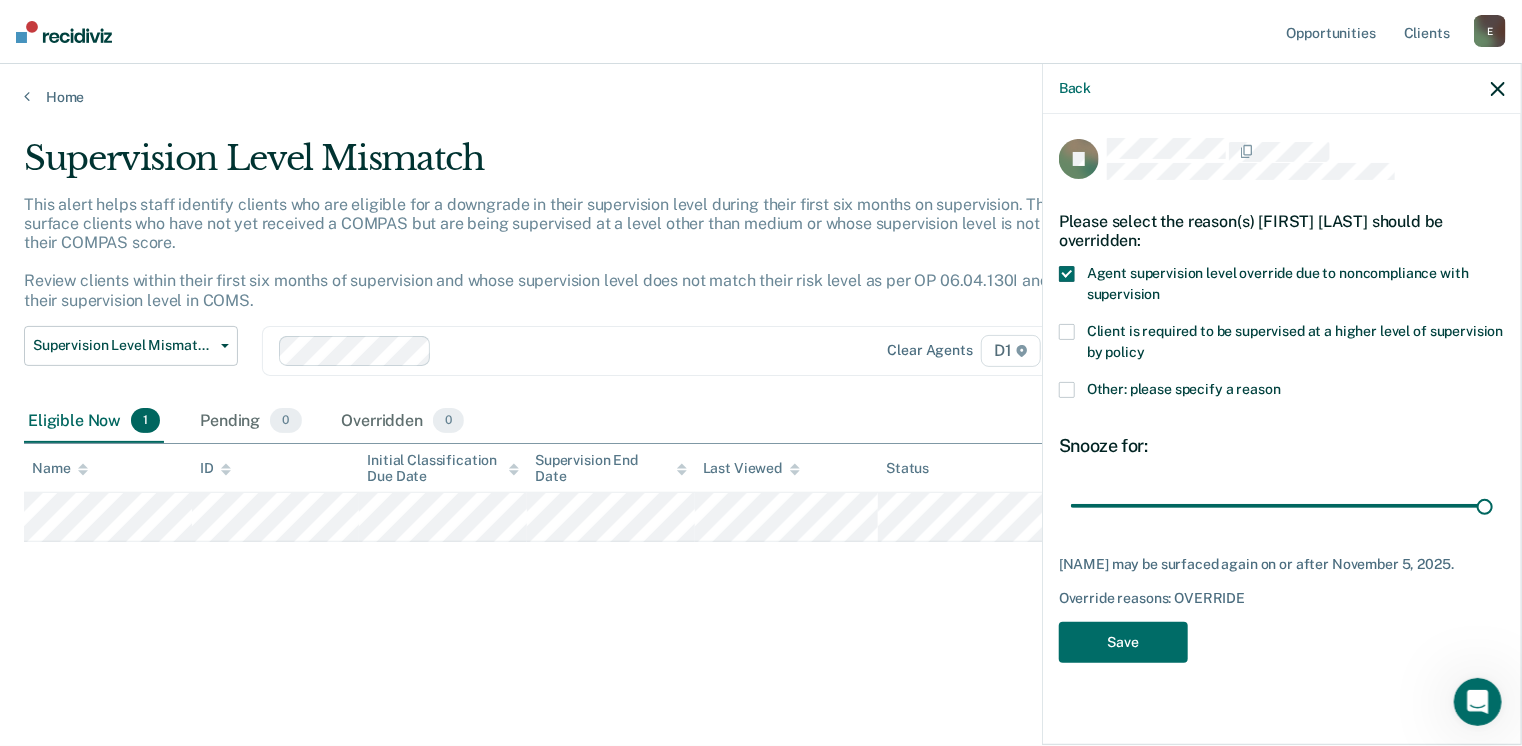 click at bounding box center (1067, 390) 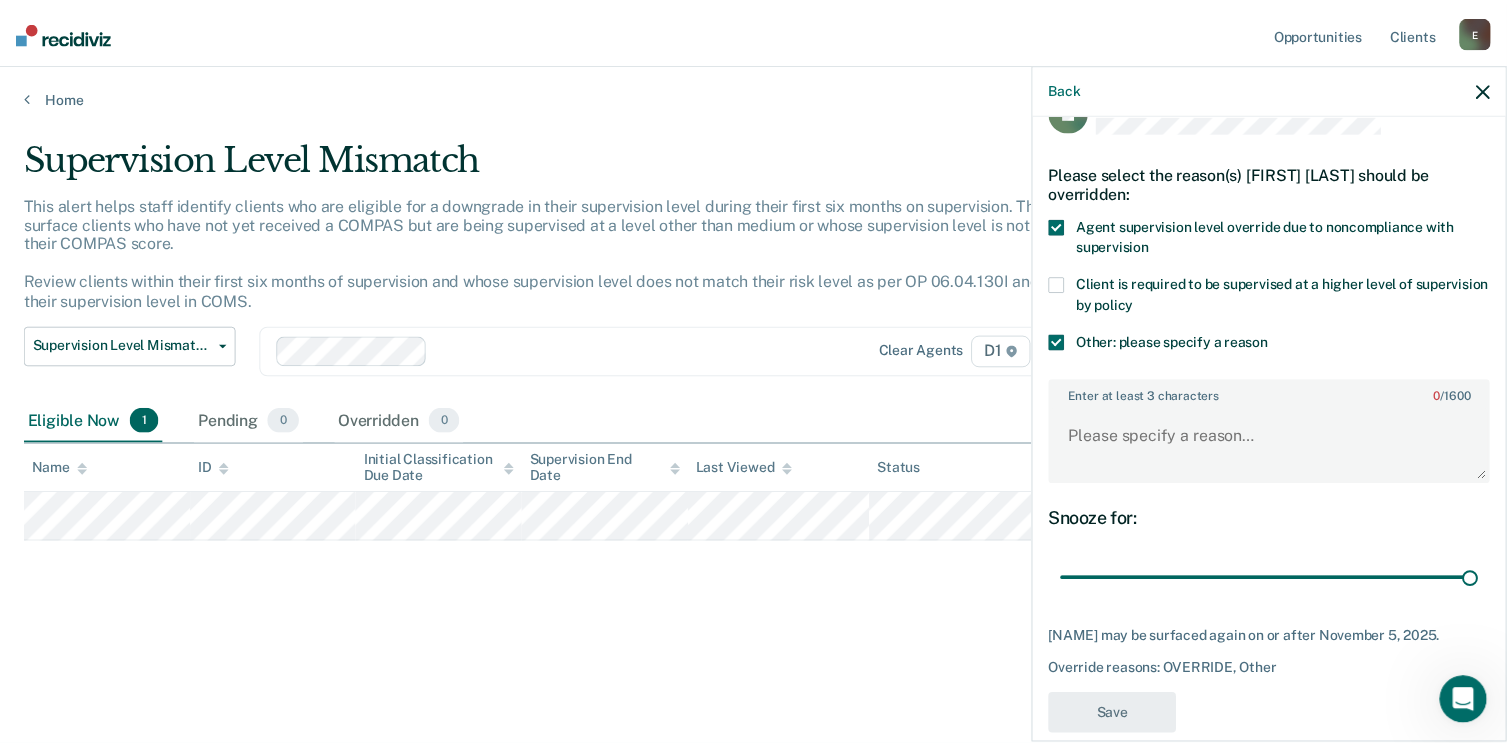 scroll, scrollTop: 91, scrollLeft: 0, axis: vertical 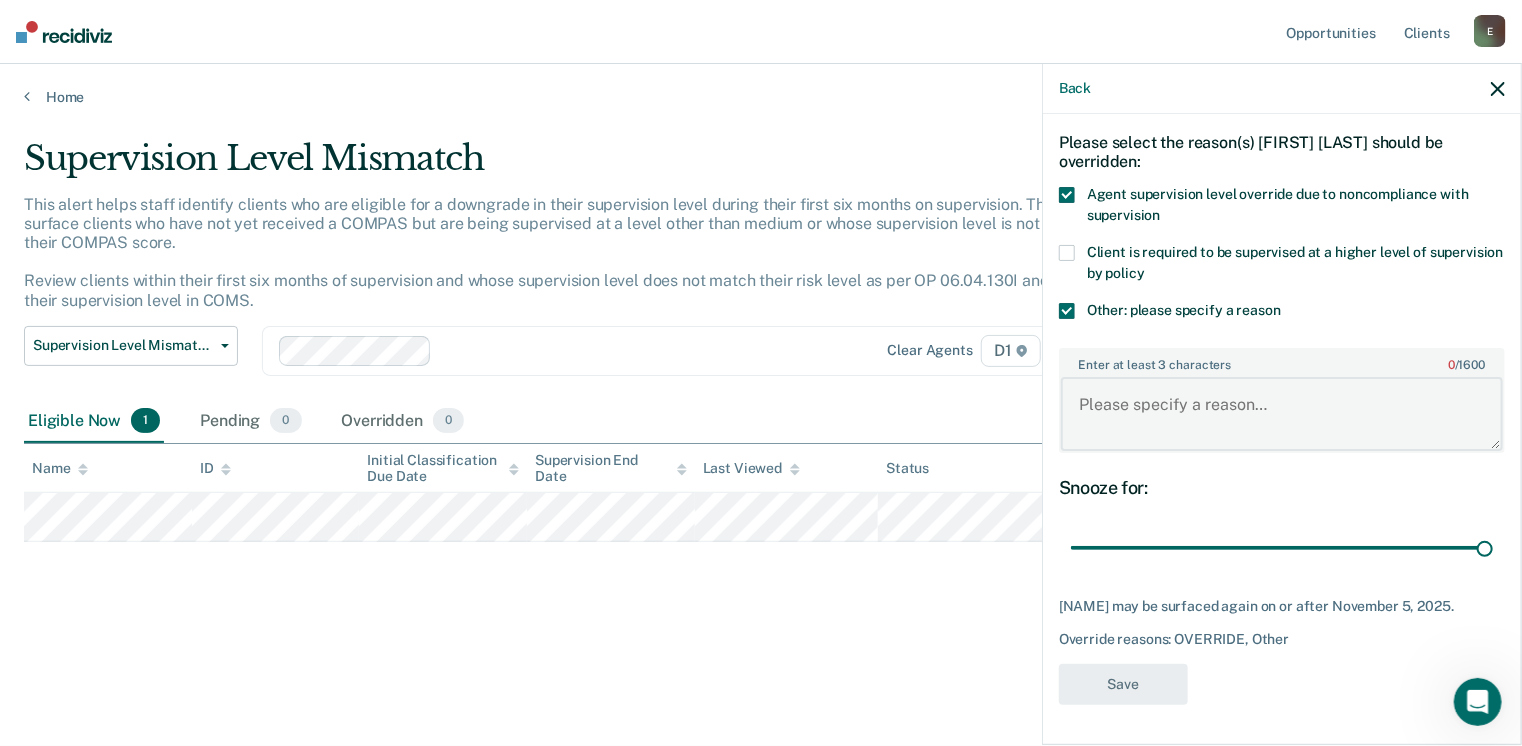click on "Enter at least 3 characters 0  /  1600" at bounding box center [1282, 414] 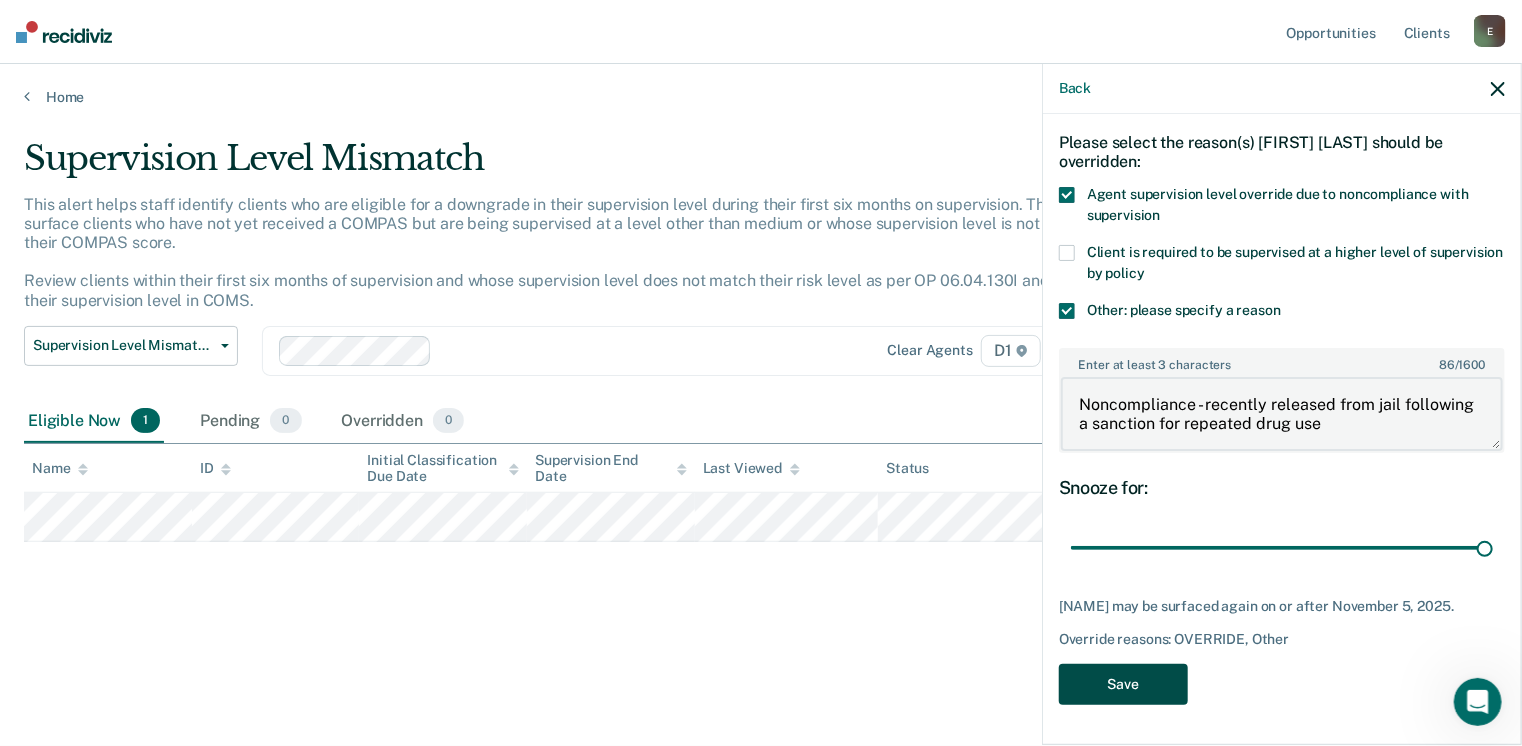 type on "Noncompliance - recently released from jail following a sanction for repeated drug use" 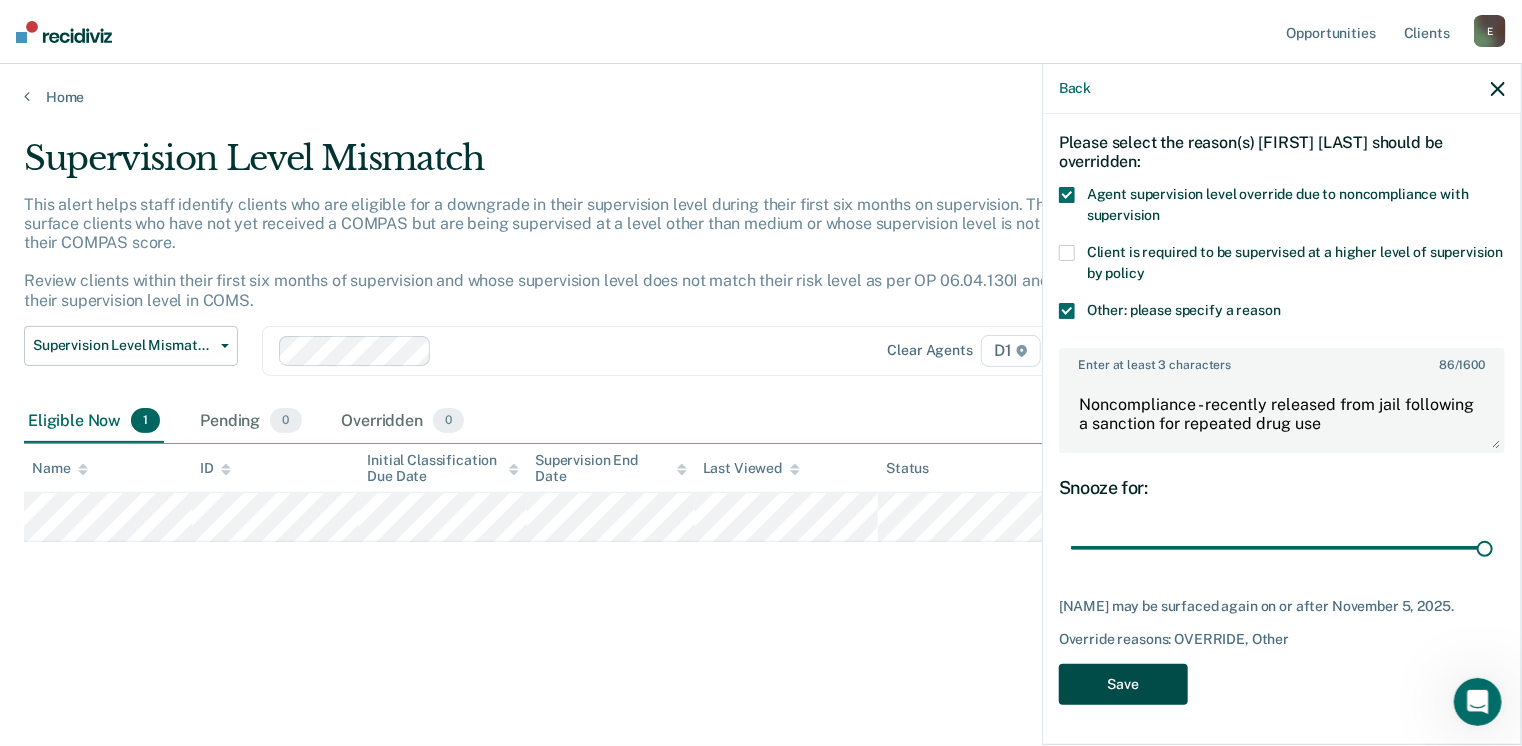 click on "Save" at bounding box center [1123, 684] 